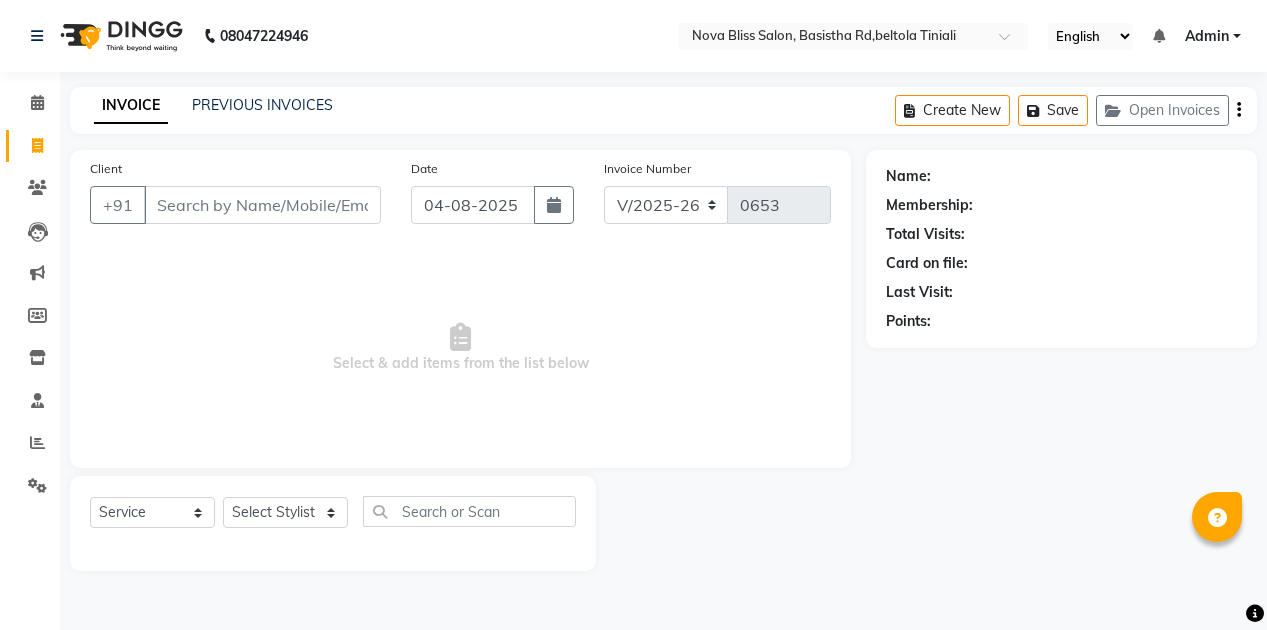 select on "6211" 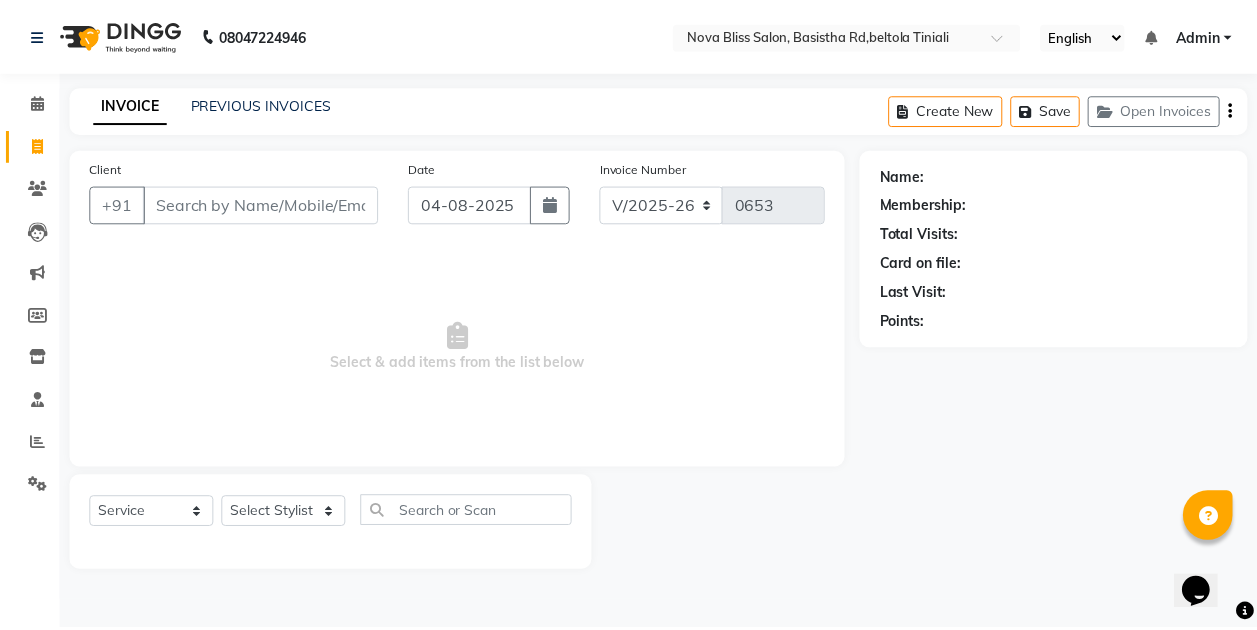 scroll, scrollTop: 0, scrollLeft: 0, axis: both 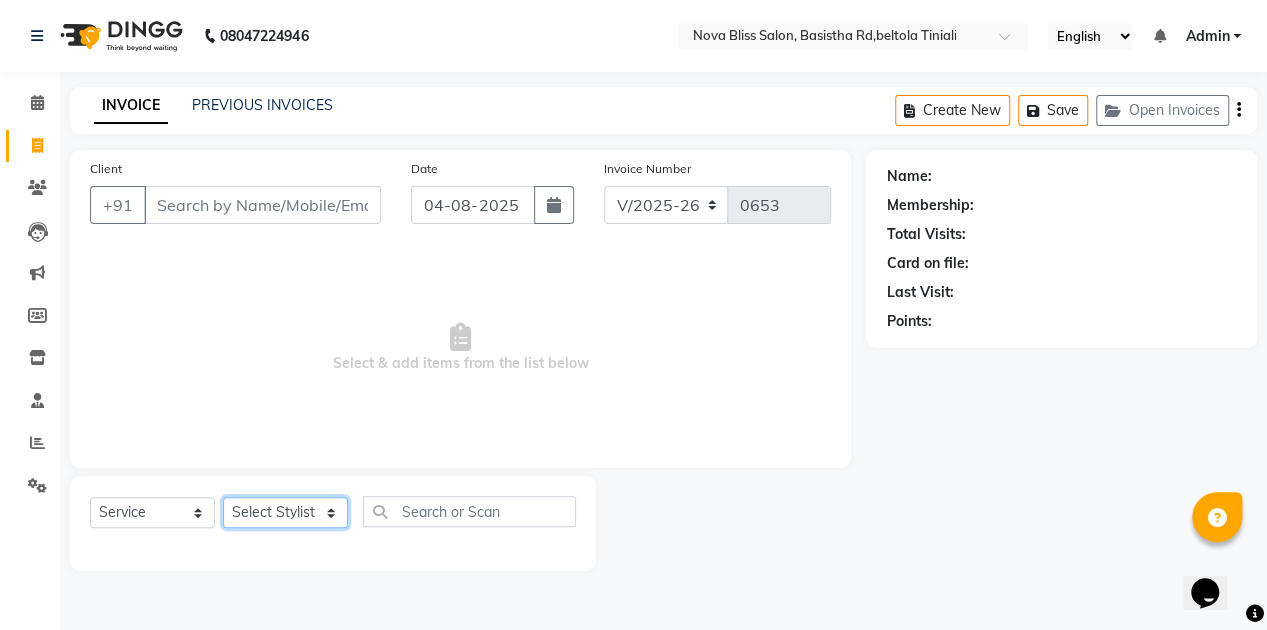 click on "Select Stylist Anuradha singh Bishaya Bhuyan Dip Das Ester jarain  Front Desk Luna kalita monisha mili Pintu Rajak" 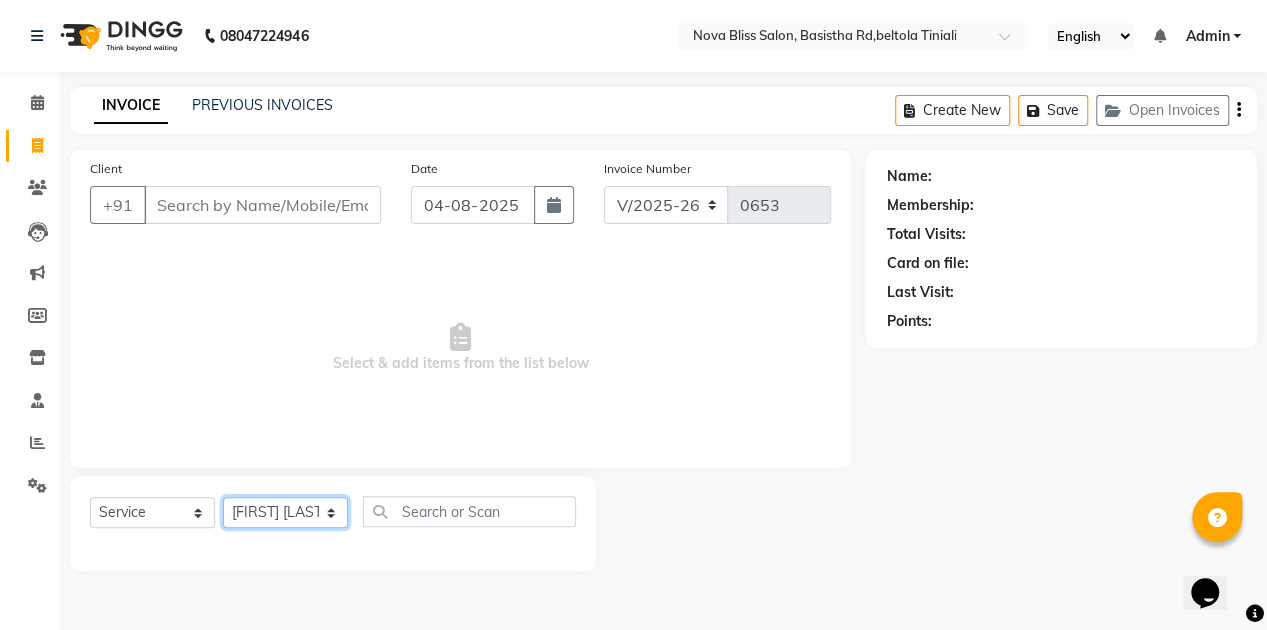 click on "Select Stylist Anuradha singh Bishaya Bhuyan Dip Das Ester jarain  Front Desk Luna kalita monisha mili Pintu Rajak" 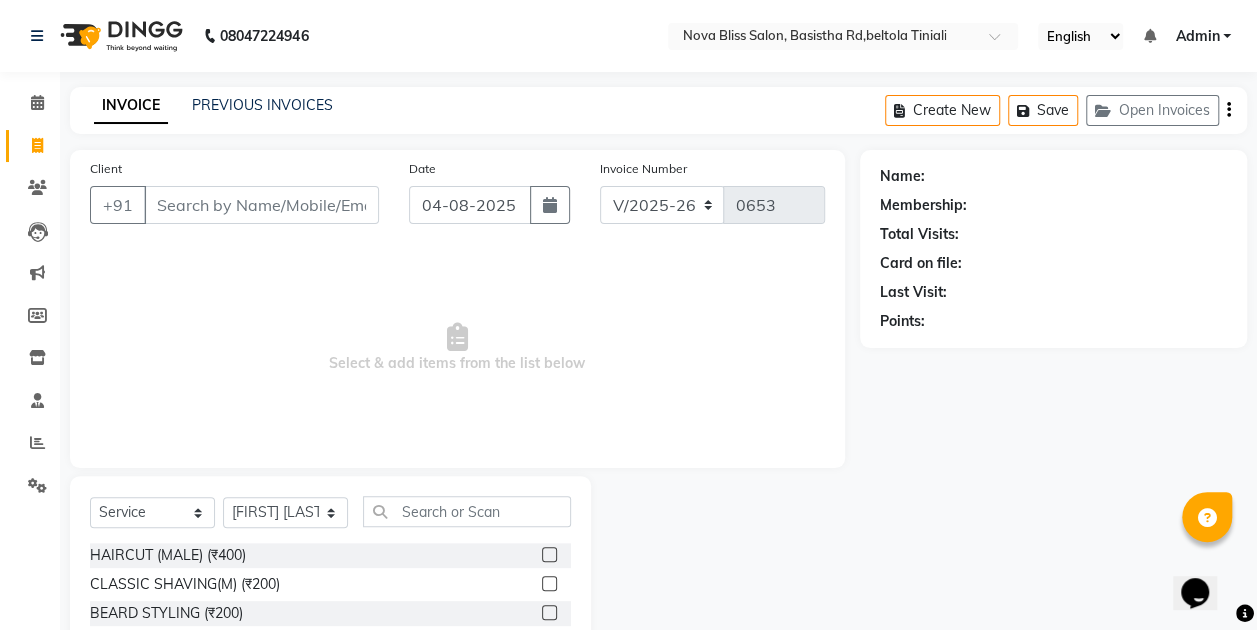 click 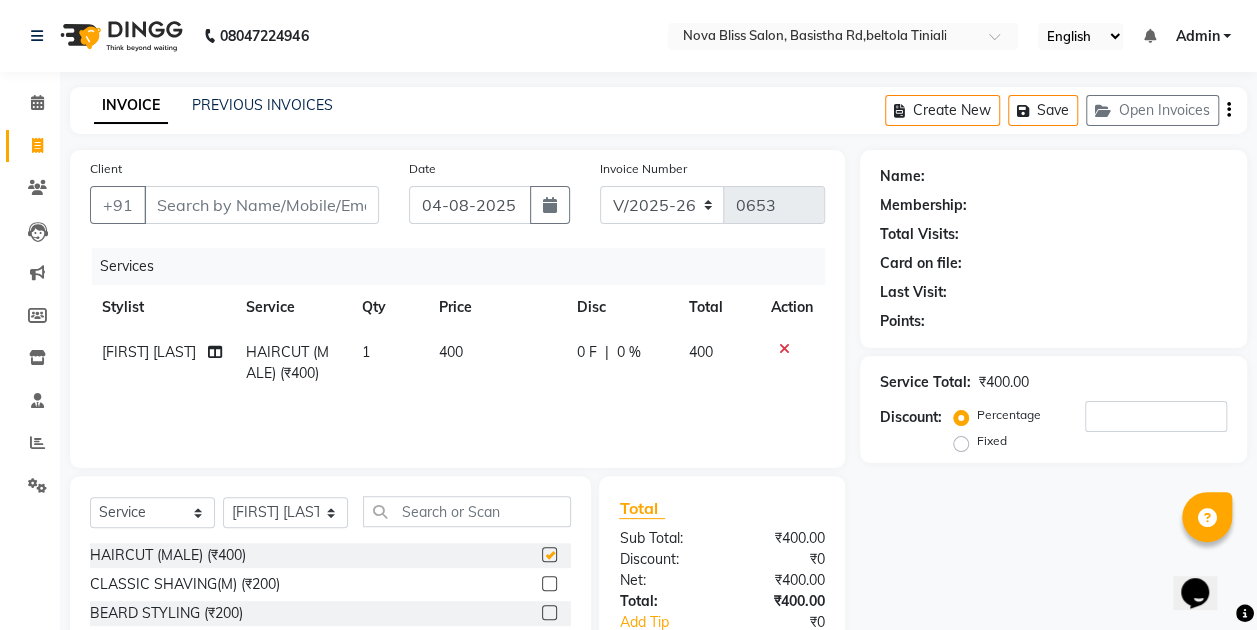 checkbox on "false" 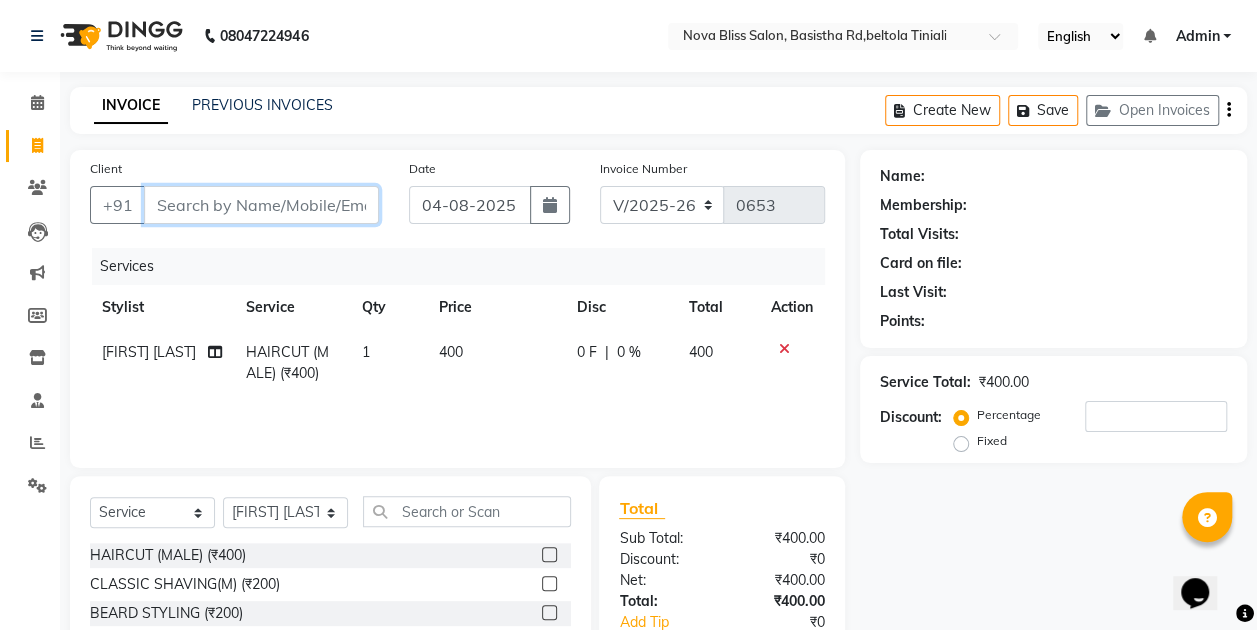 click on "Client" at bounding box center (261, 205) 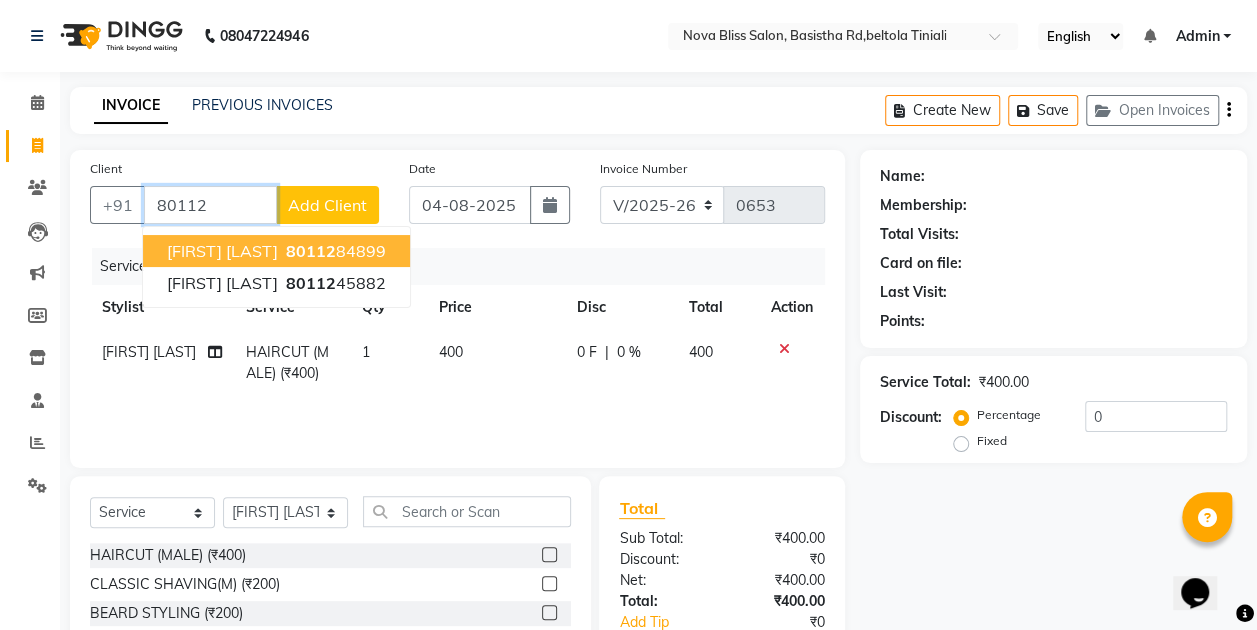 click on "80112" at bounding box center [311, 251] 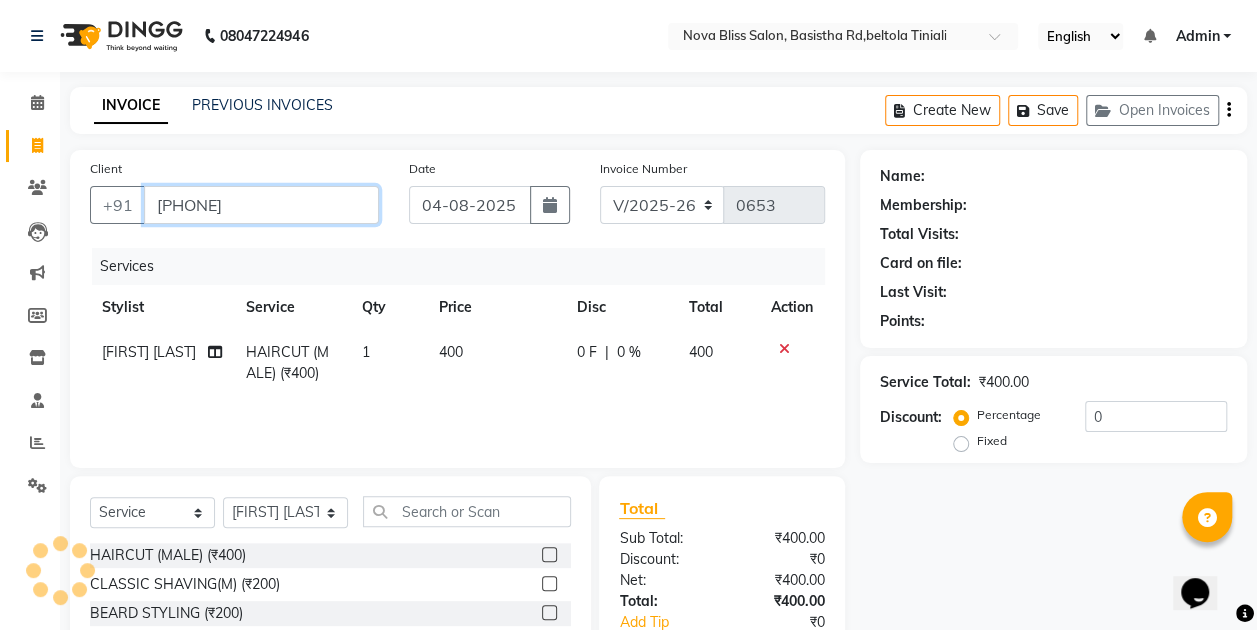type on "[PHONE]" 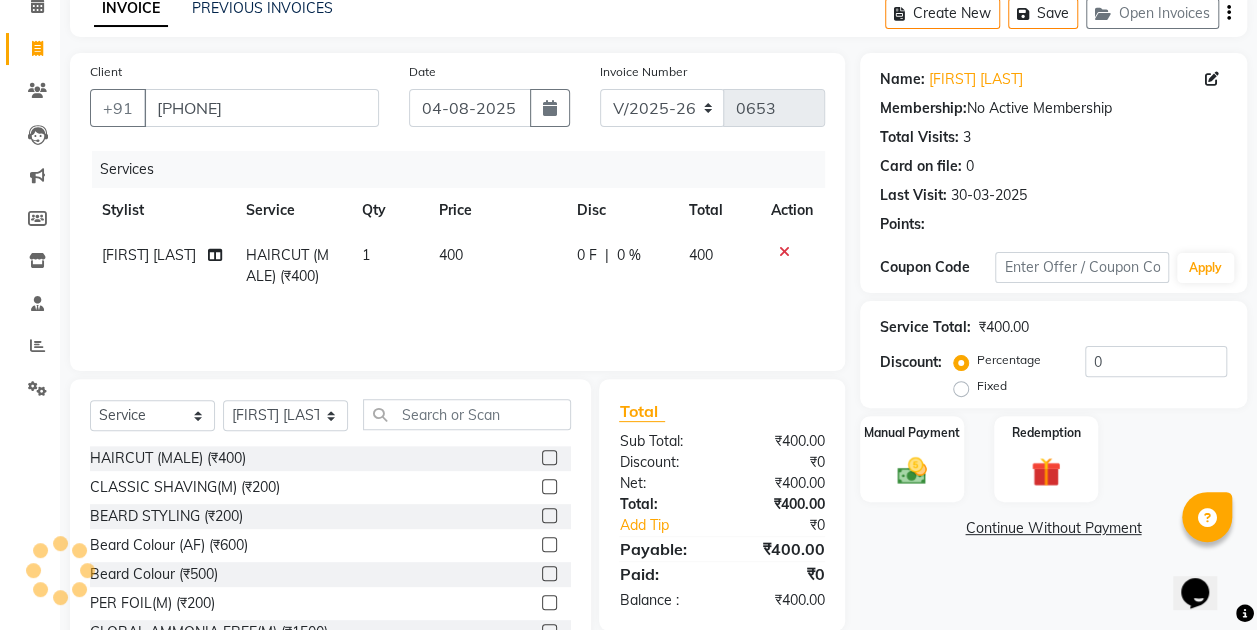 scroll, scrollTop: 170, scrollLeft: 0, axis: vertical 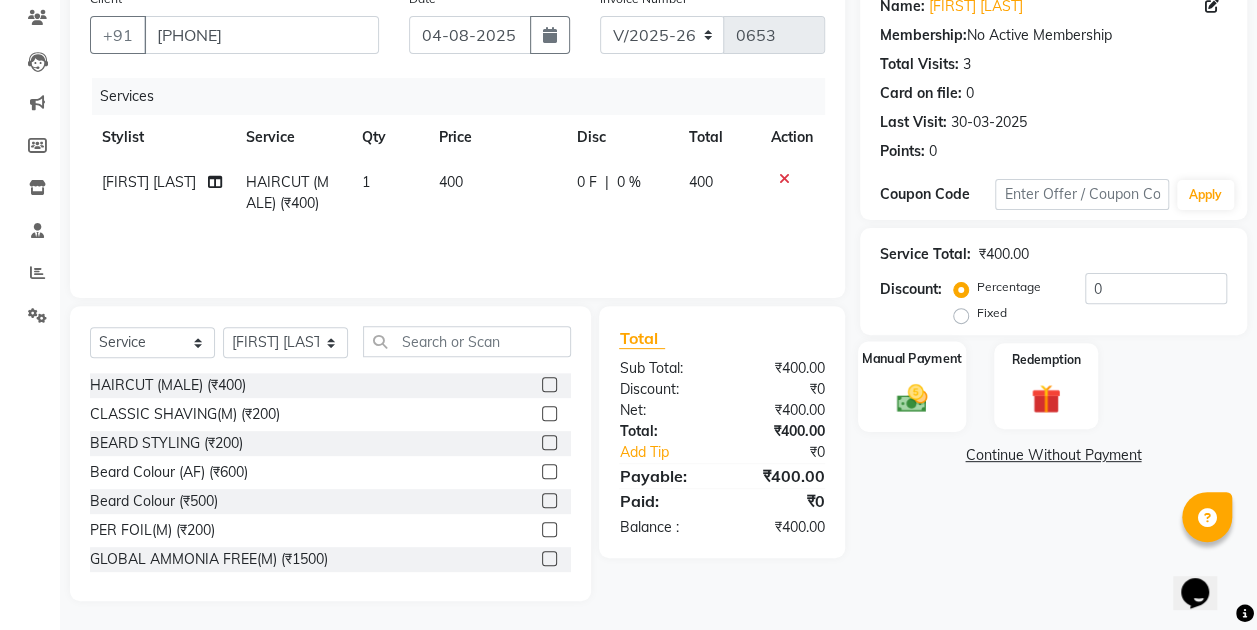 click on "Manual Payment" 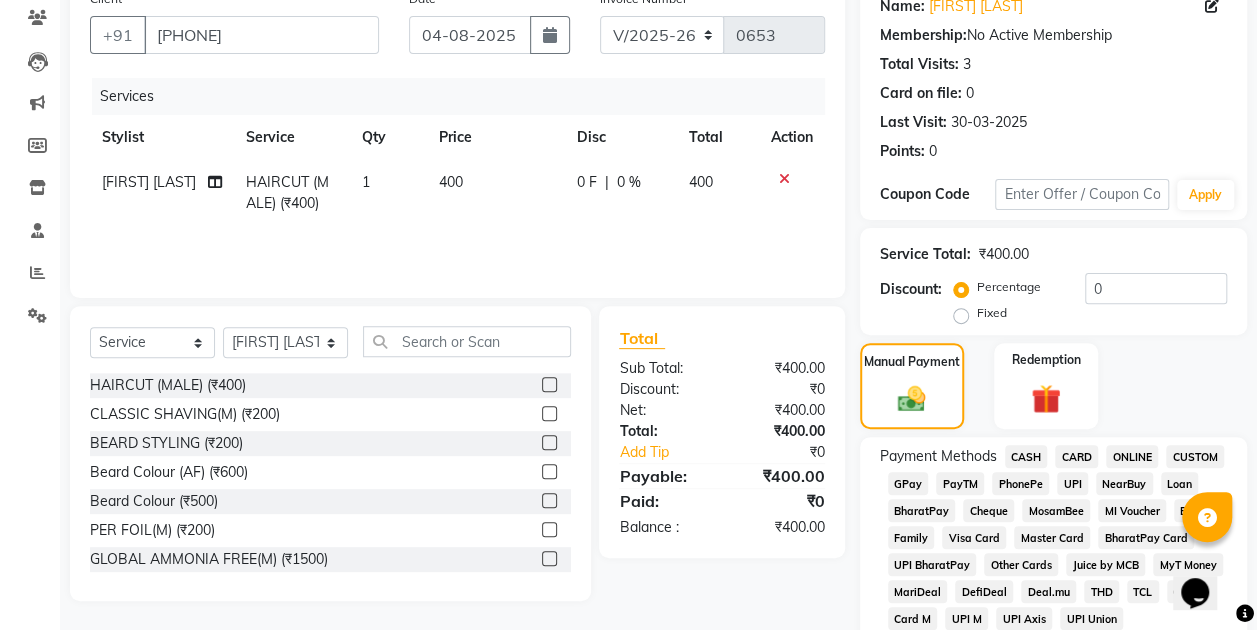 click on "CASH" 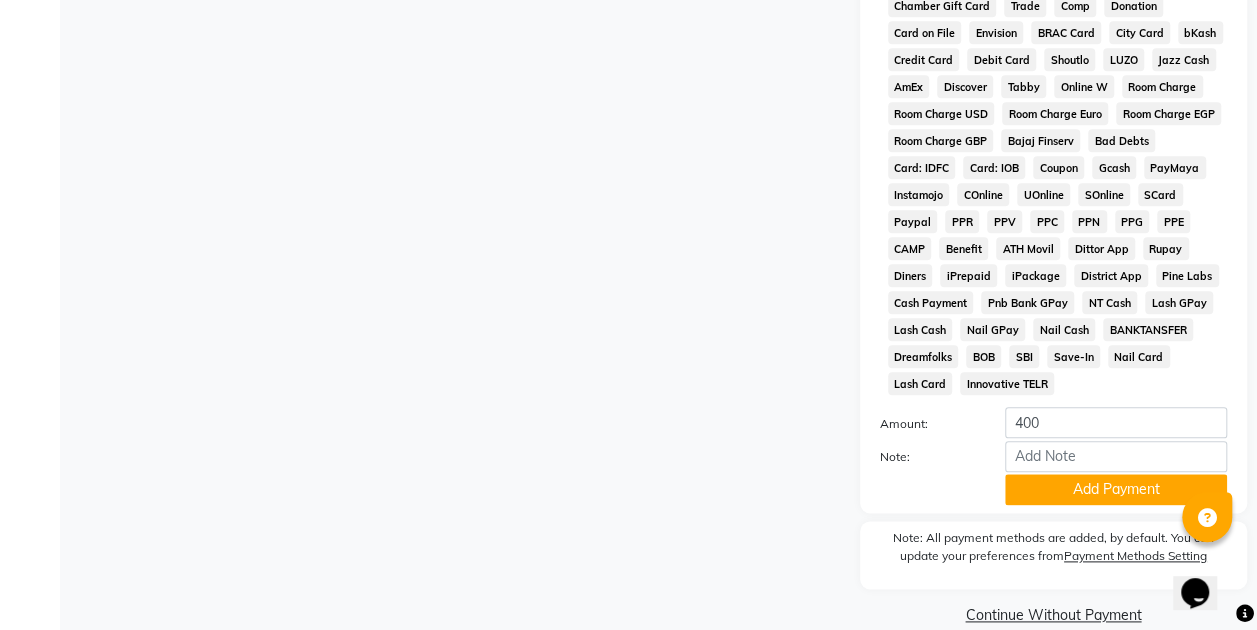 scroll, scrollTop: 954, scrollLeft: 0, axis: vertical 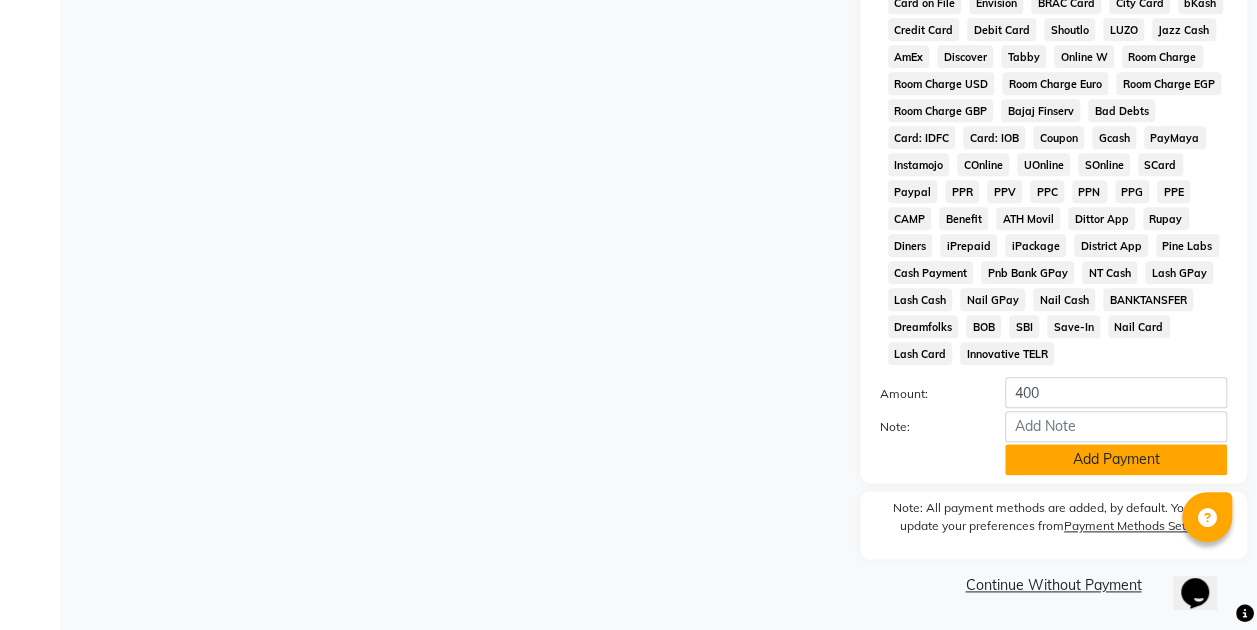 click on "Add Payment" 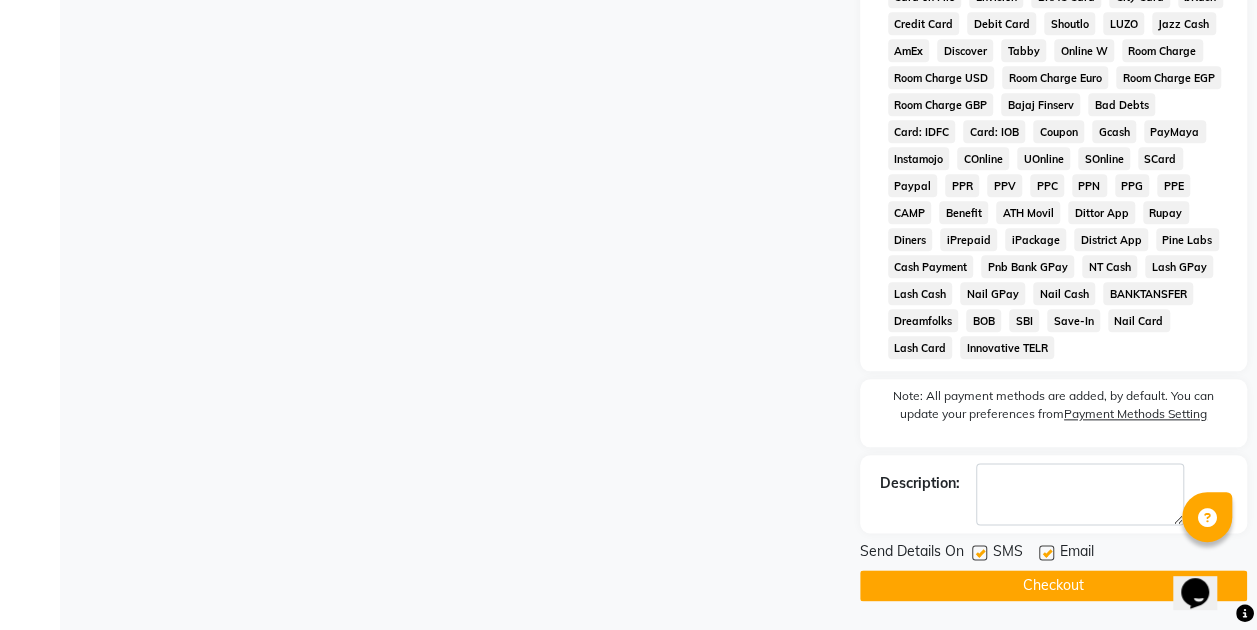 click on "Checkout" 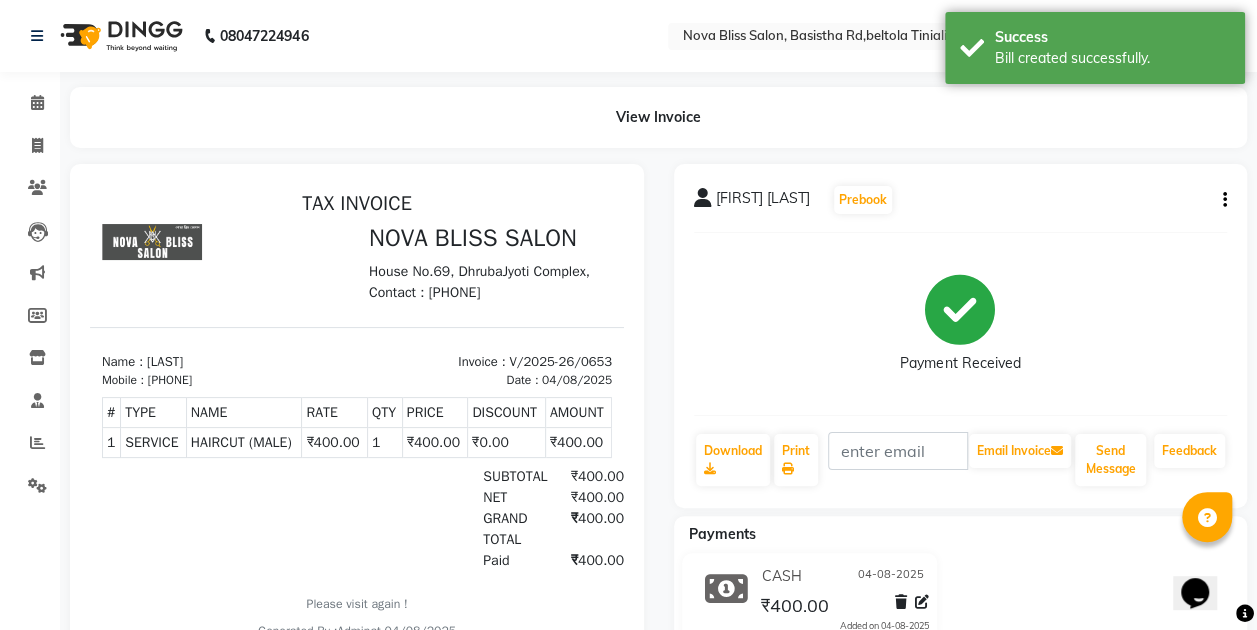 scroll, scrollTop: 0, scrollLeft: 0, axis: both 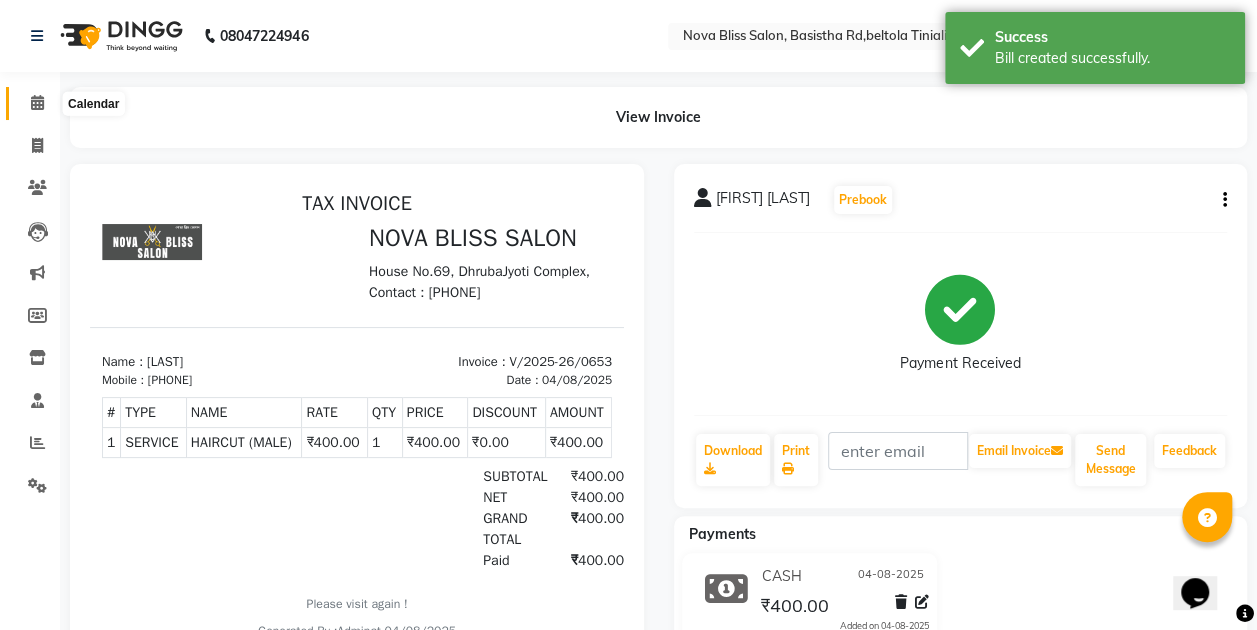 click 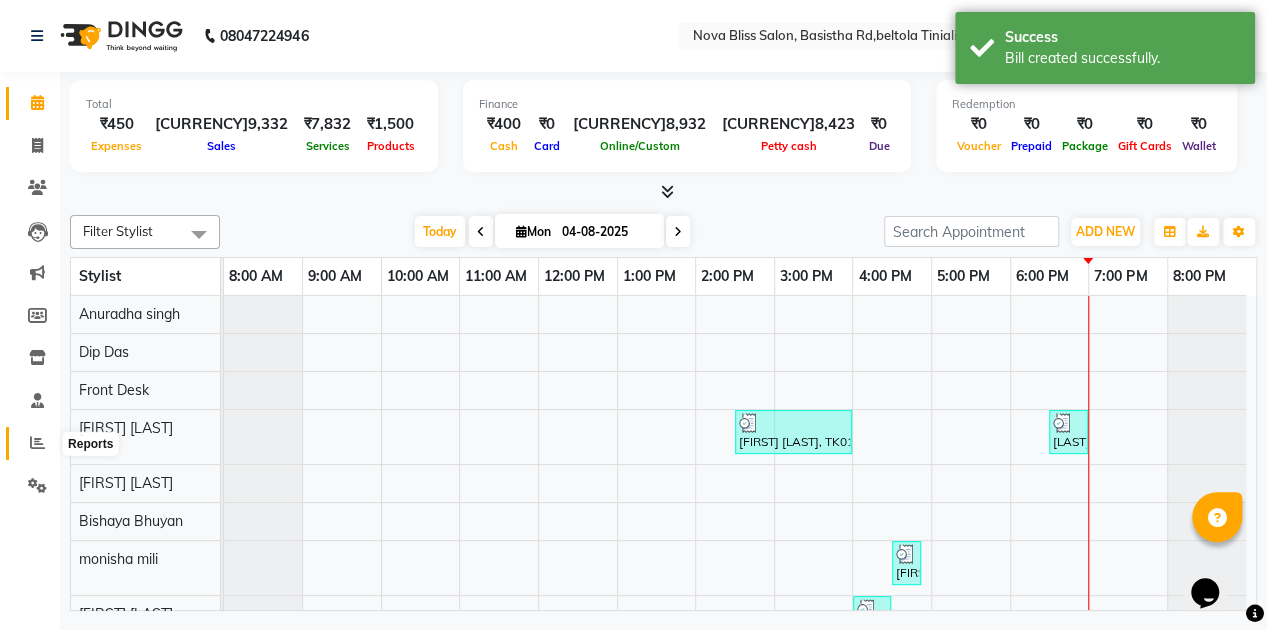 click 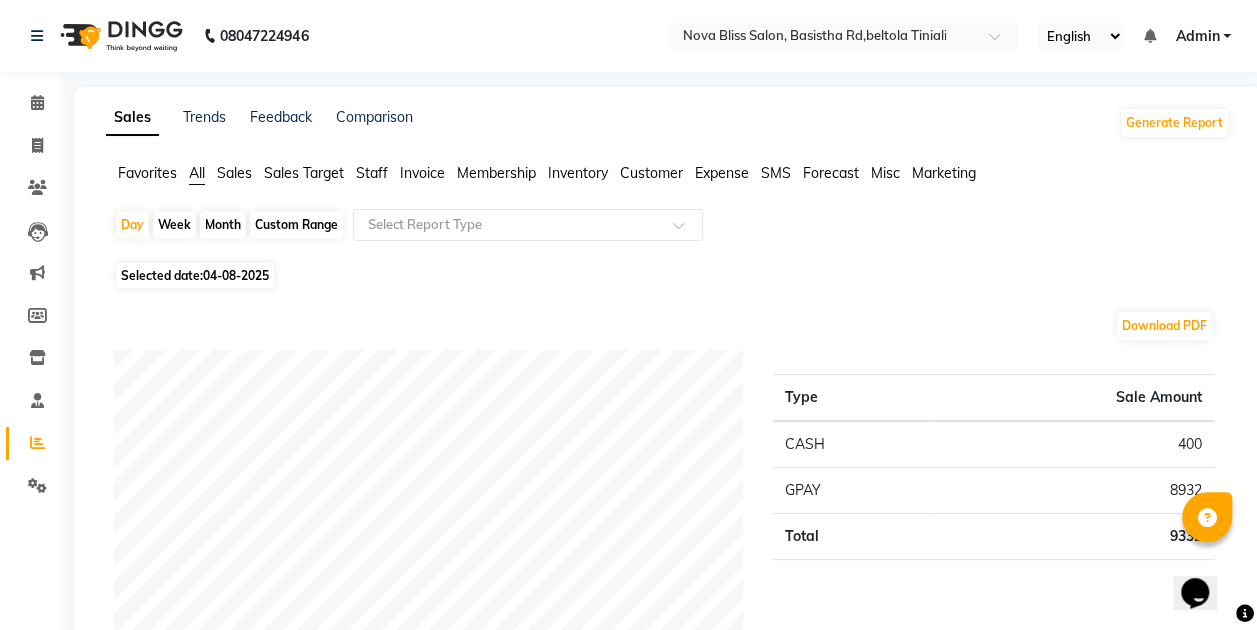 click on "Month" 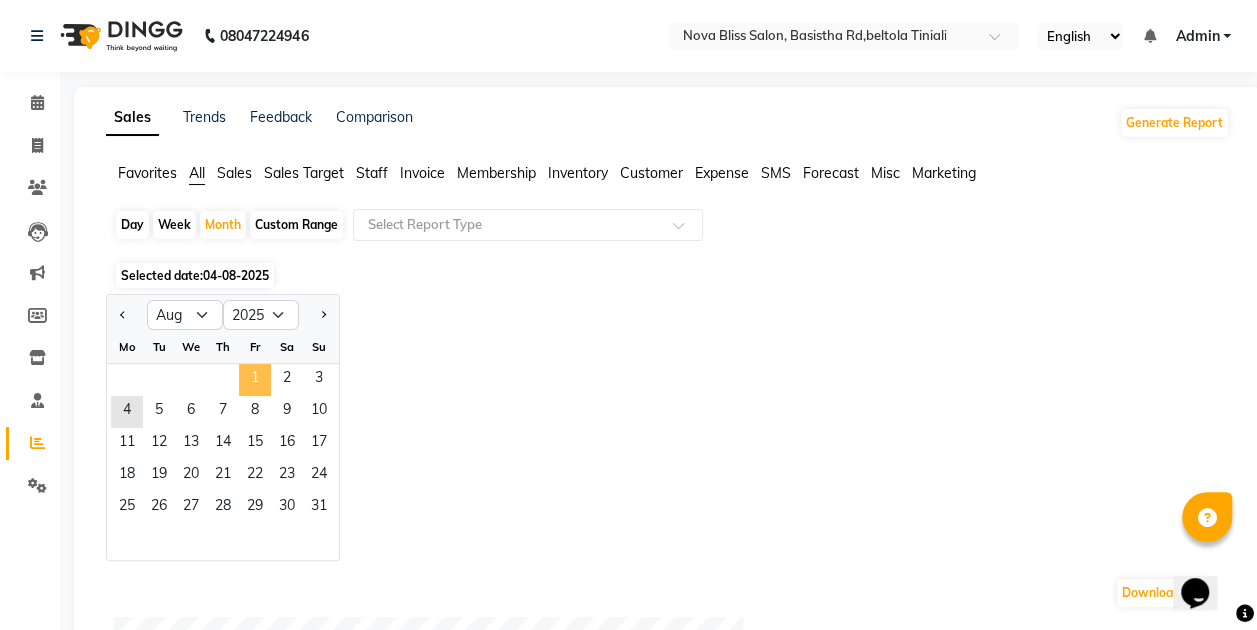 click on "1" 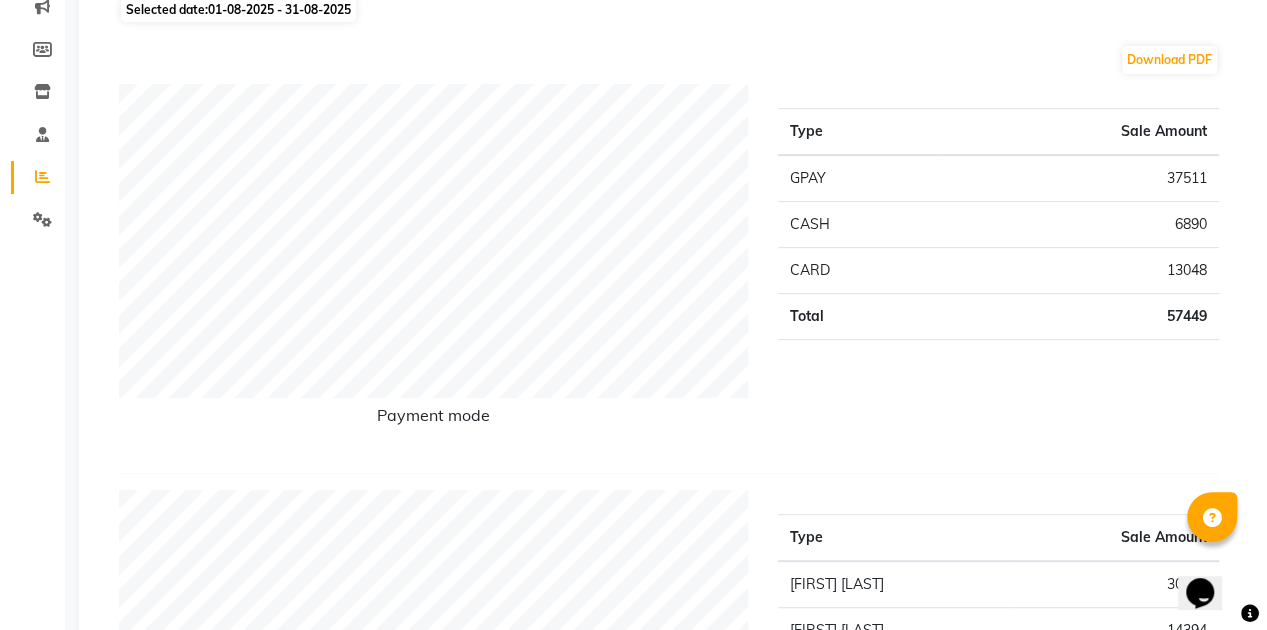 scroll, scrollTop: 0, scrollLeft: 0, axis: both 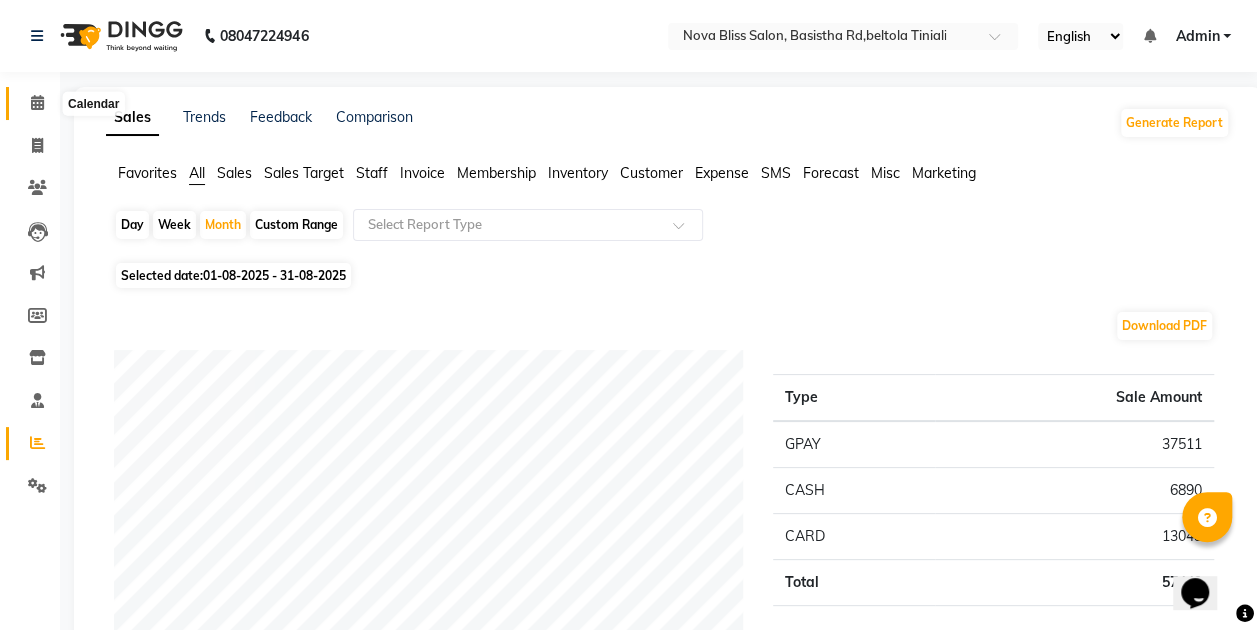 click 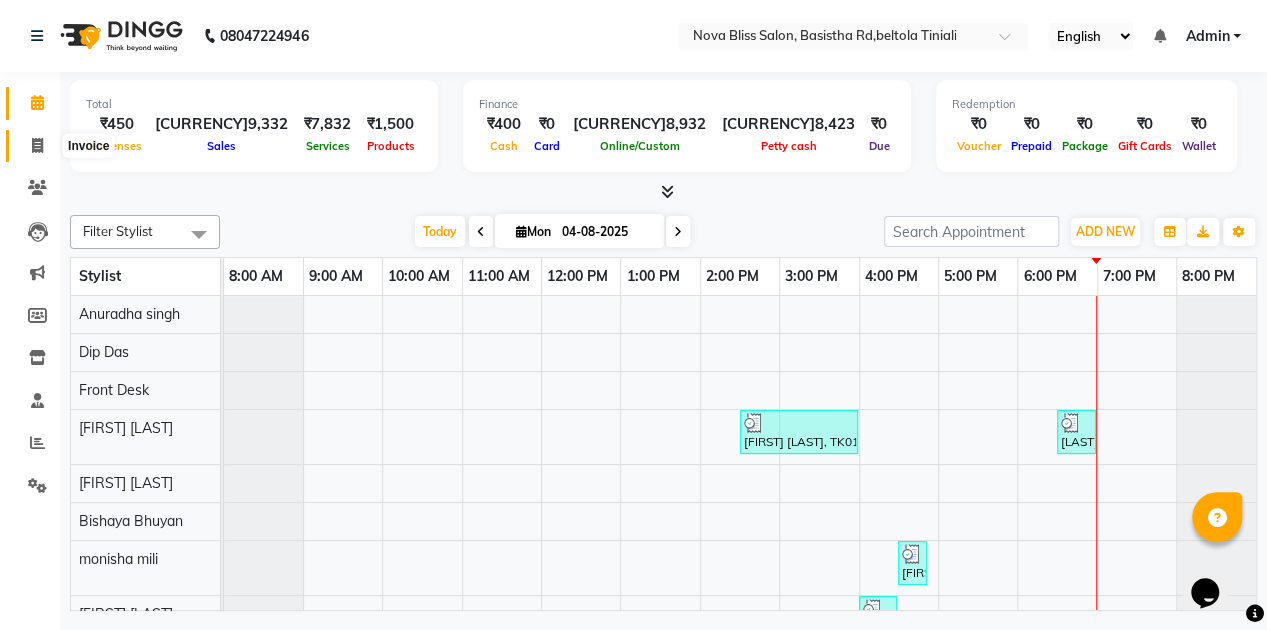 click 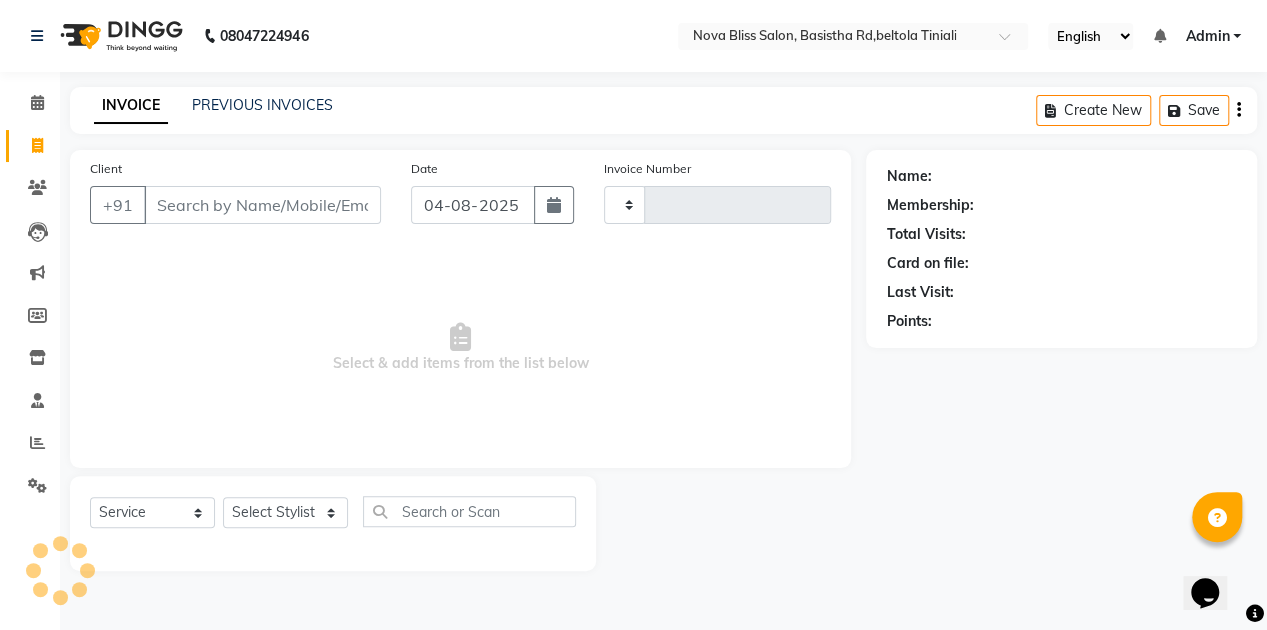 type on "0654" 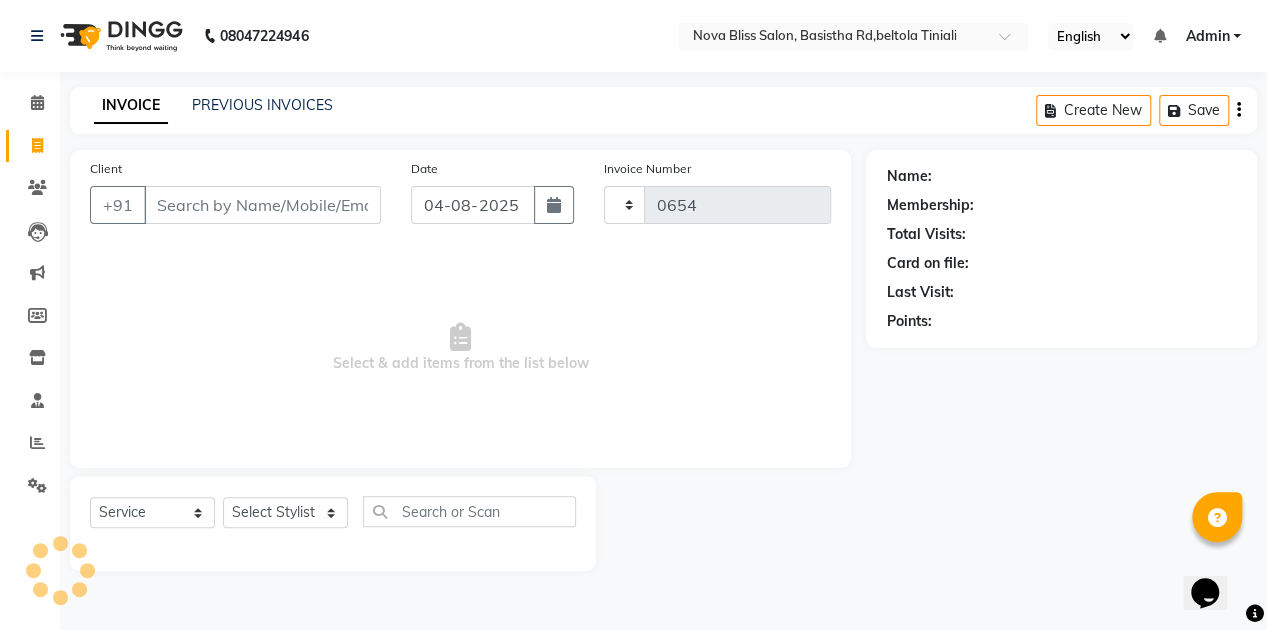 select on "6211" 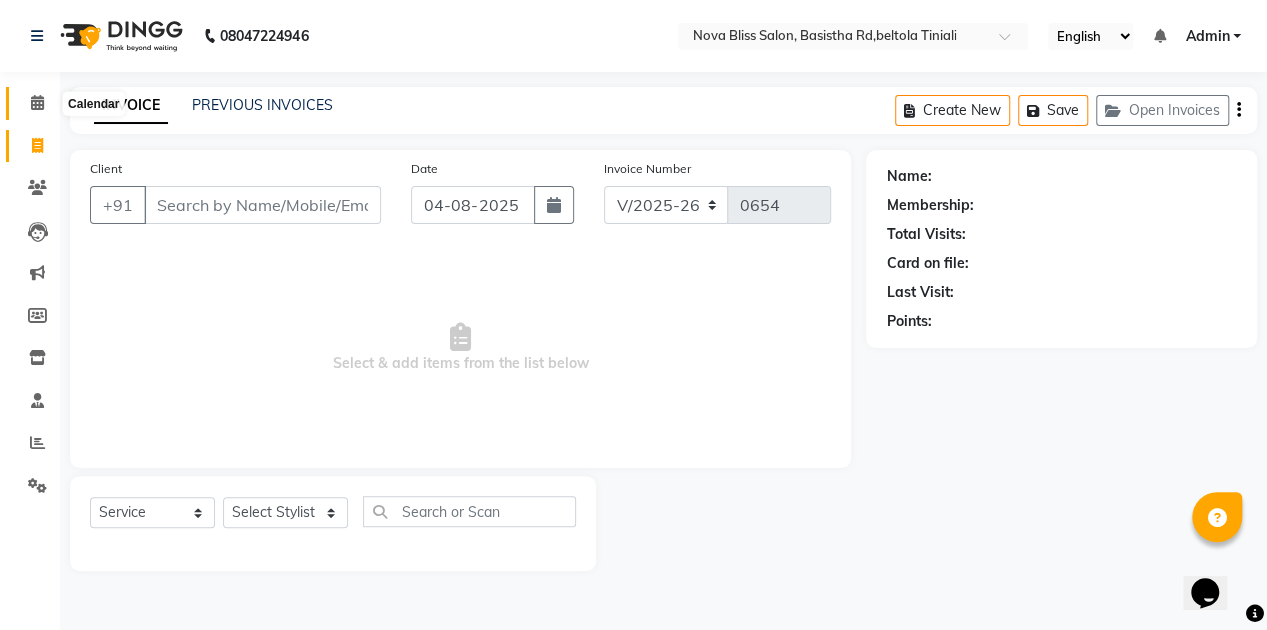click 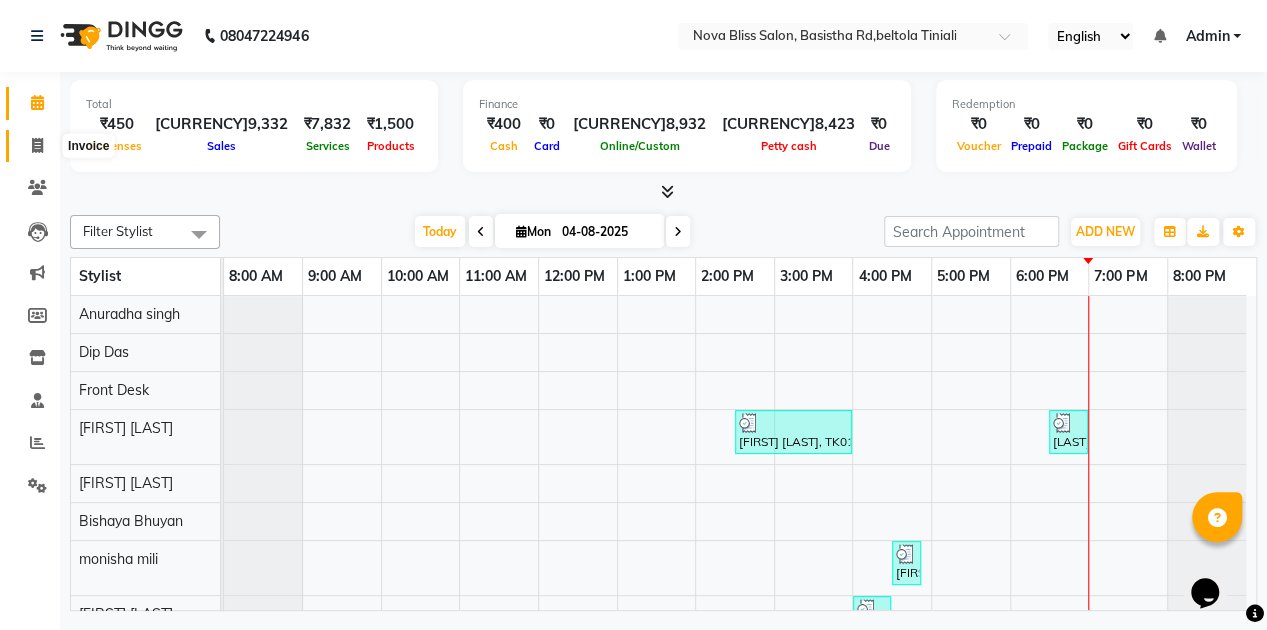 click 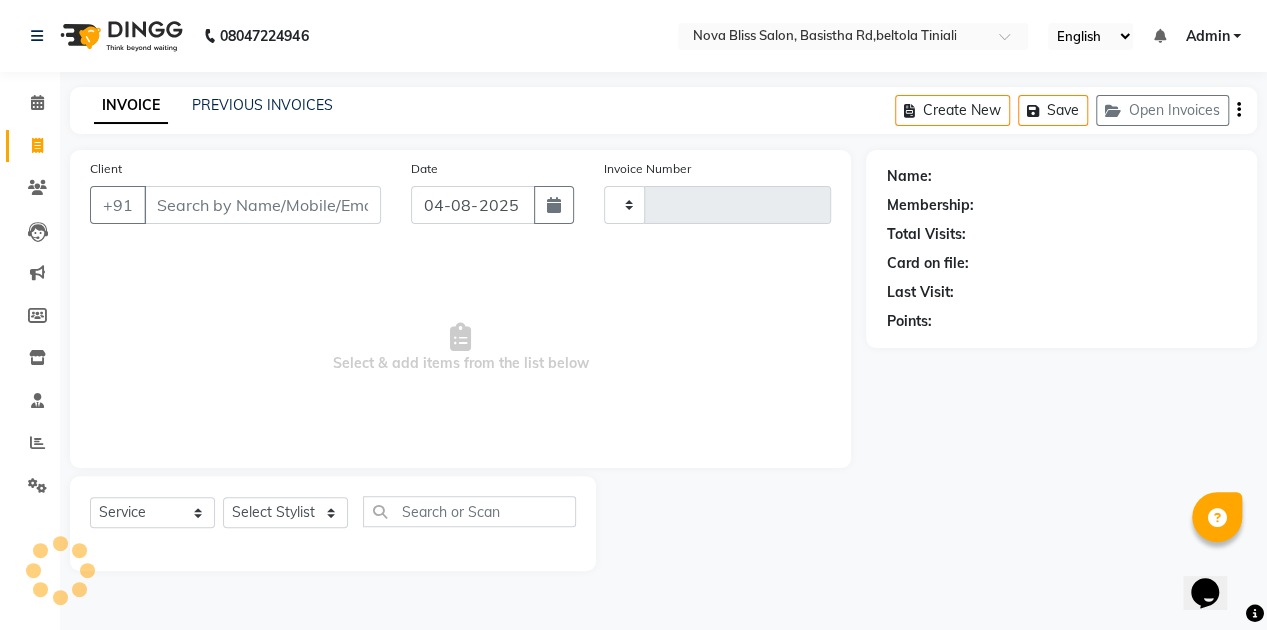 type on "0654" 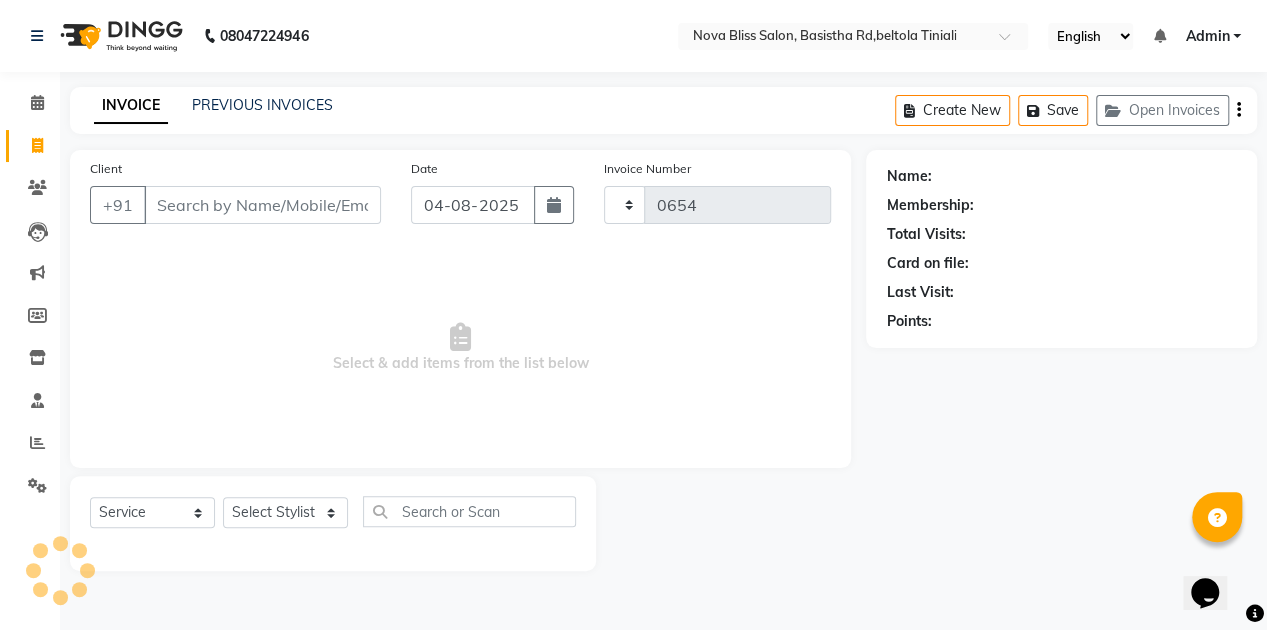 select on "6211" 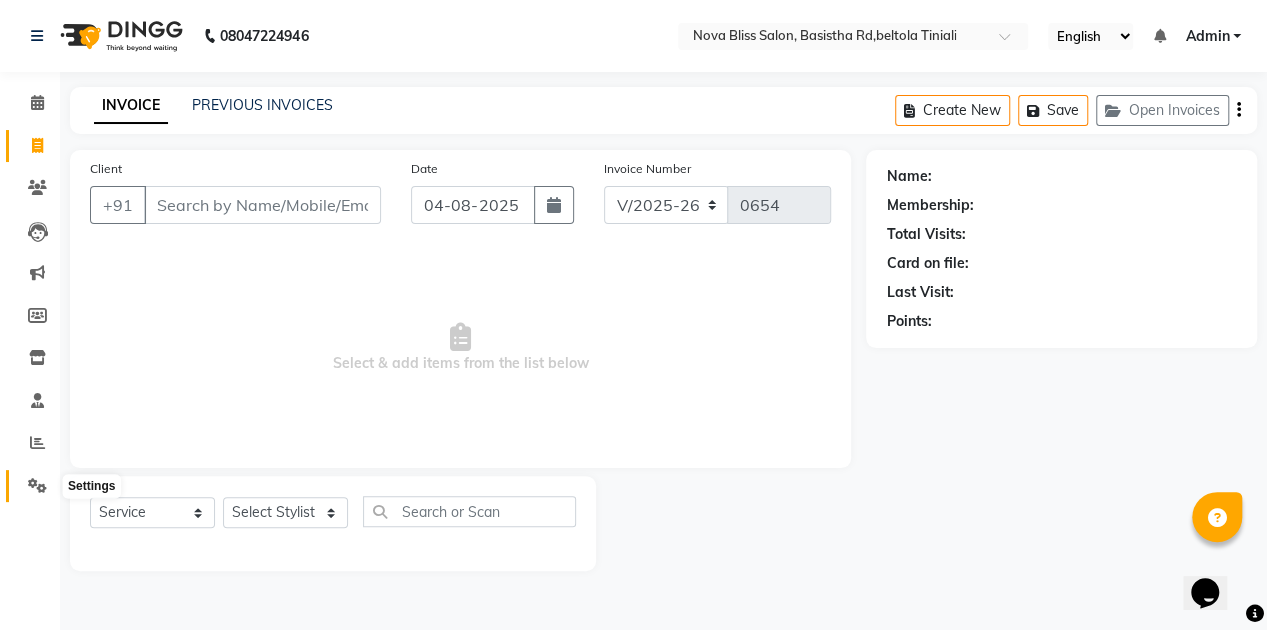 click 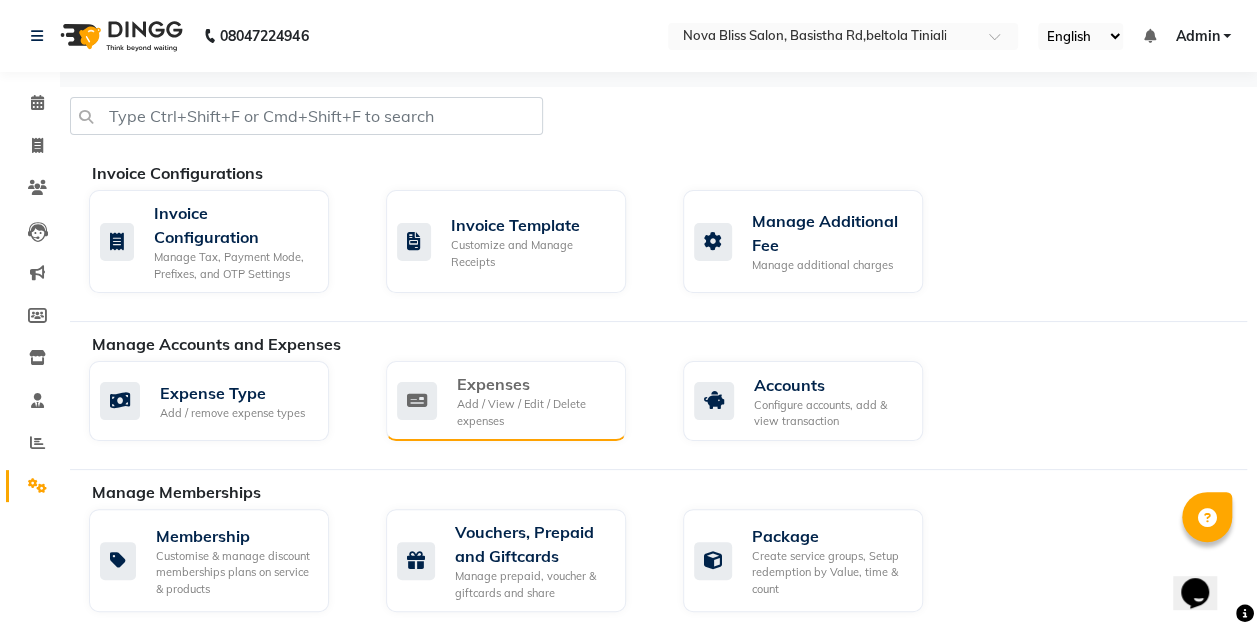 click on "Add / View / Edit / Delete expenses" 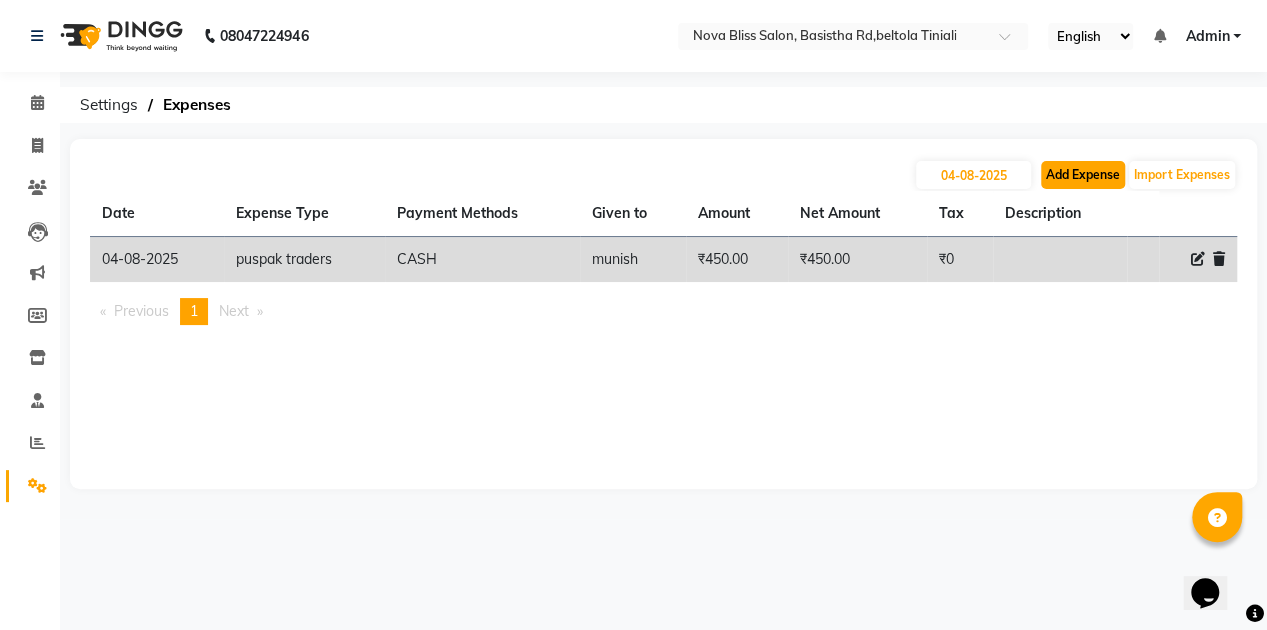 click on "Add Expense" 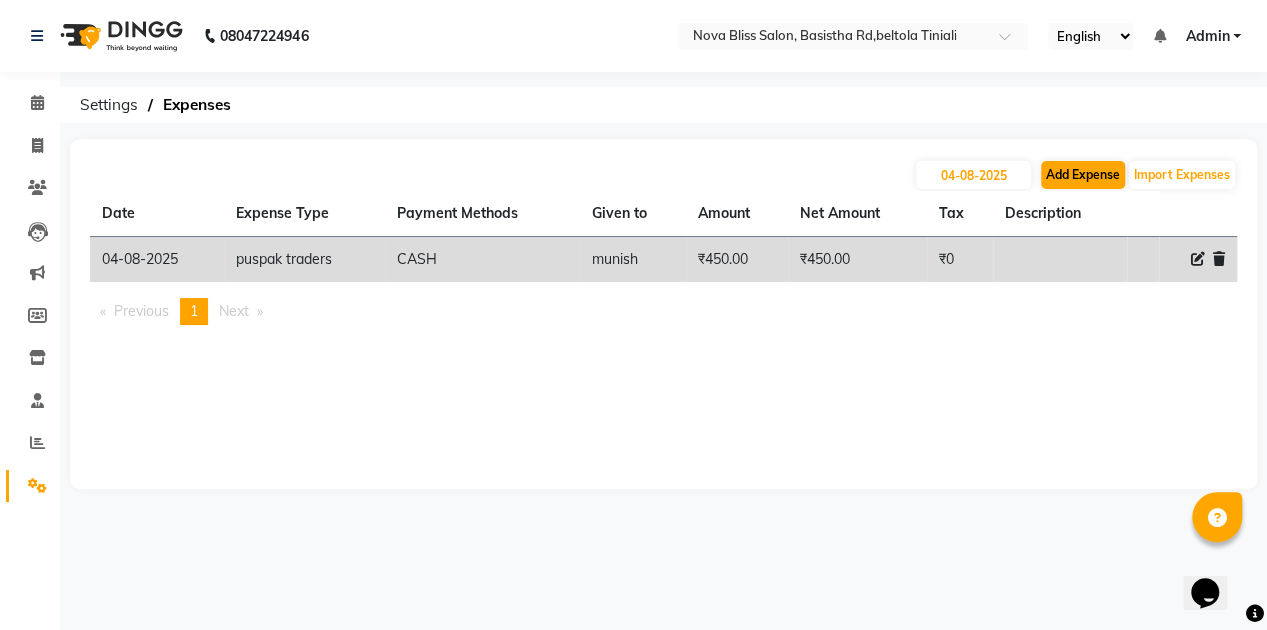 select on "1" 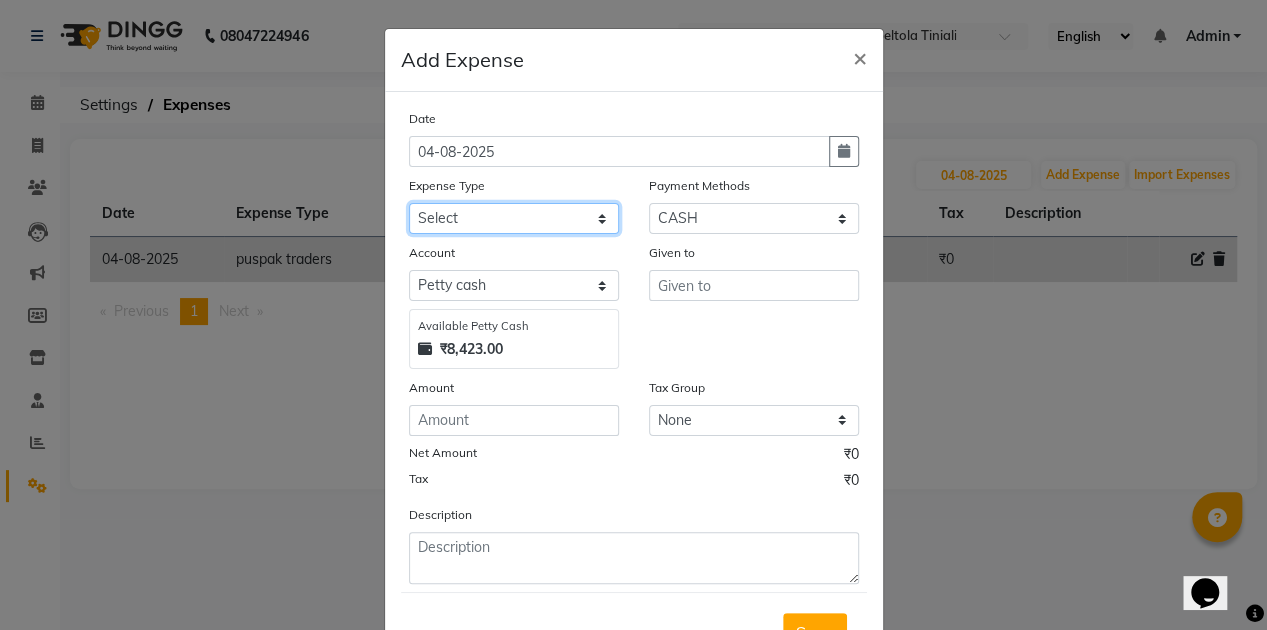 click on "Select AC repeair Advance Salary BEAUY ZONE biolume product cash return to client Client Snacks consumables prodcut Daan Dg servicing drinking water Dustbin dustbin bag electriycity repair Equipment Face Mask Fuel gloves HOME Home money Illuvia product kanpeki product krone product laundry loreal product Maintenance Marketing medicine milk Miscellaneous MOBILE RECHAGE MORROCCAN PRODUCT MRA Neoplex product Other OVERTIME Pandit ji Pani Pantry PAY TO Product puspak traders QOD PRODUCT Rent Retail product Room Spray Sakoni Salary schwarzkopf product Staff Snacks STREX PRODUCT Tea & Refreshment Utilities vega product VEGA PRODUCT Wahl product water Wella Product" 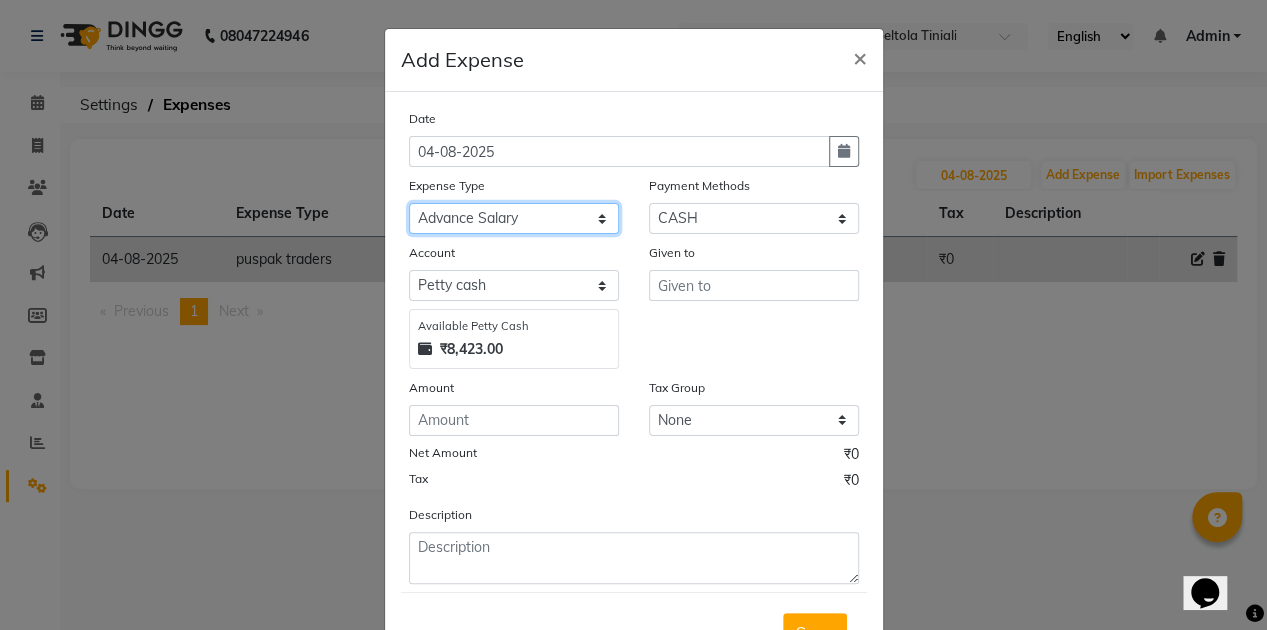 click on "Select AC repeair Advance Salary BEAUY ZONE biolume product cash return to client Client Snacks consumables prodcut Daan Dg servicing drinking water Dustbin dustbin bag electriycity repair Equipment Face Mask Fuel gloves HOME Home money Illuvia product kanpeki product krone product laundry loreal product Maintenance Marketing medicine milk Miscellaneous MOBILE RECHAGE MORROCCAN PRODUCT MRA Neoplex product Other OVERTIME Pandit ji Pani Pantry PAY TO Product puspak traders QOD PRODUCT Rent Retail product Room Spray Sakoni Salary schwarzkopf product Staff Snacks STREX PRODUCT Tea & Refreshment Utilities vega product VEGA PRODUCT Wahl product water Wella Product" 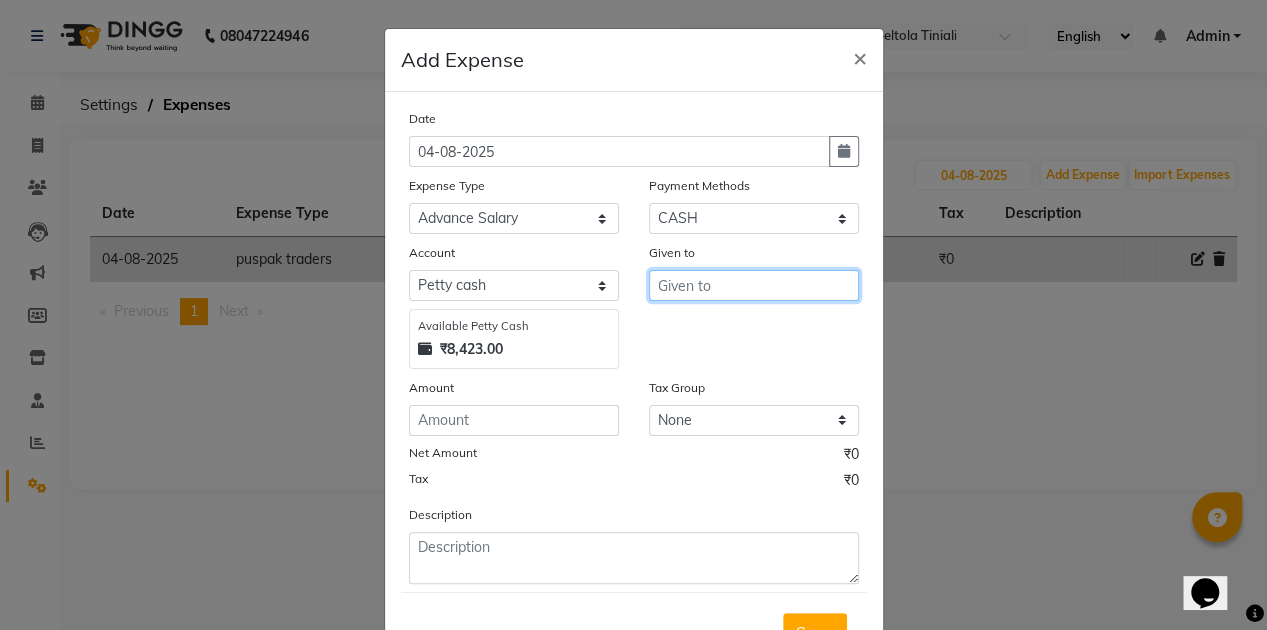 click at bounding box center [754, 285] 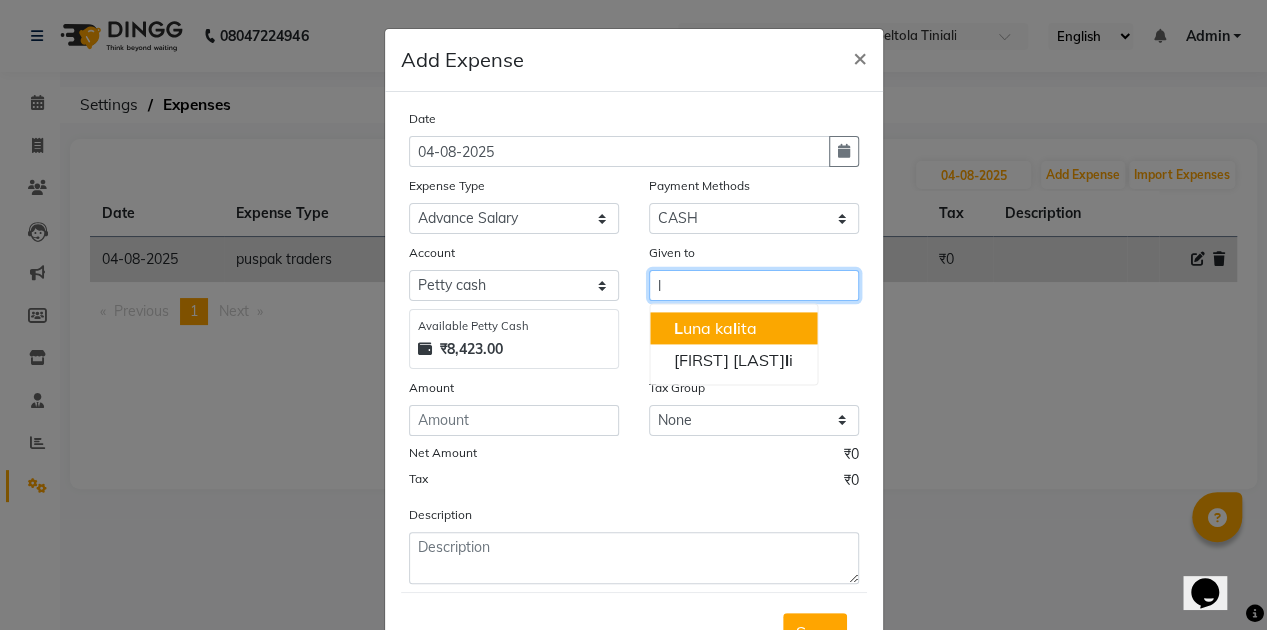 click on "[FIRST] [LAST]" at bounding box center (715, 328) 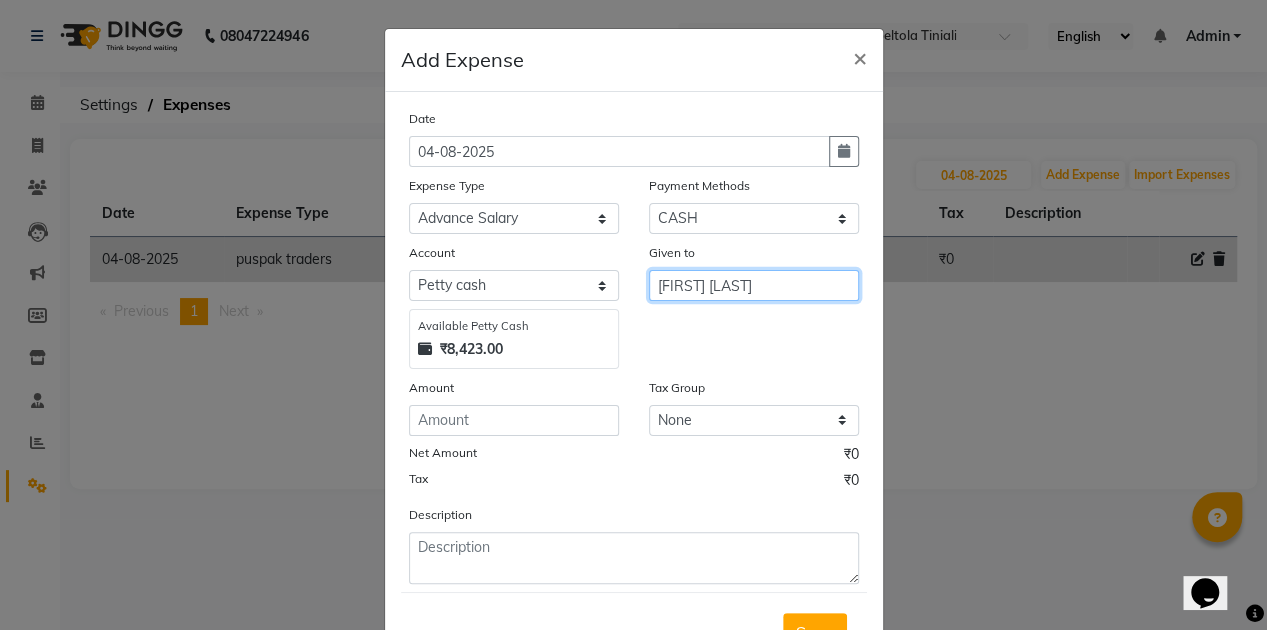 type on "[FIRST] [LAST]" 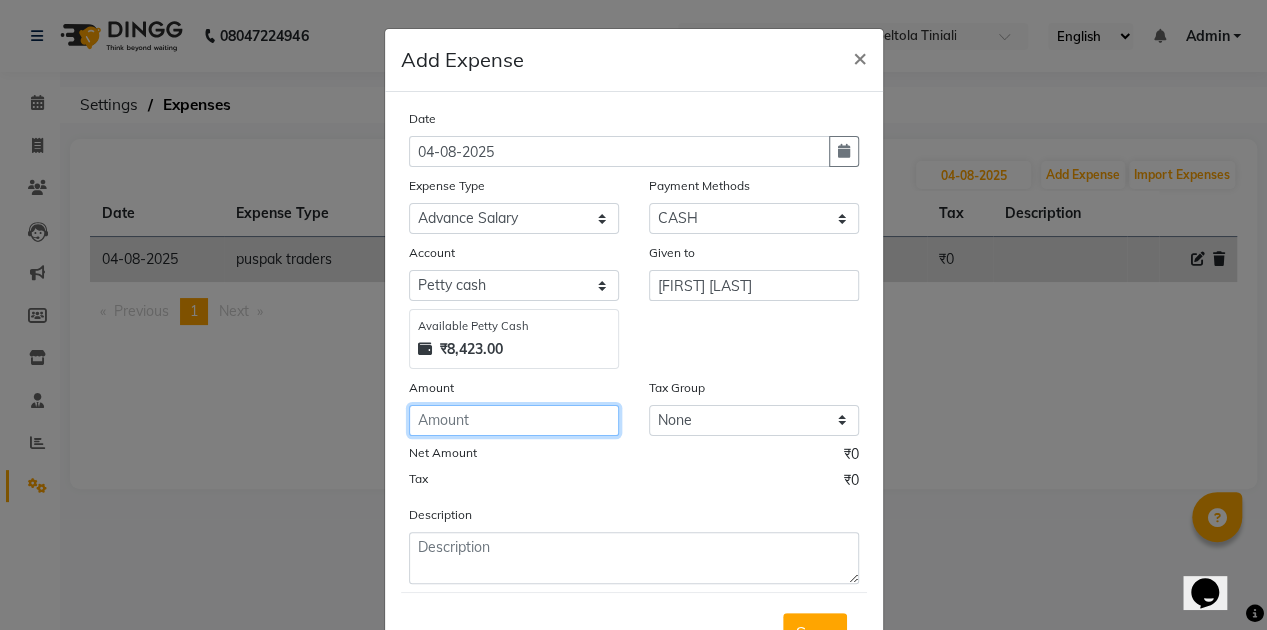 click 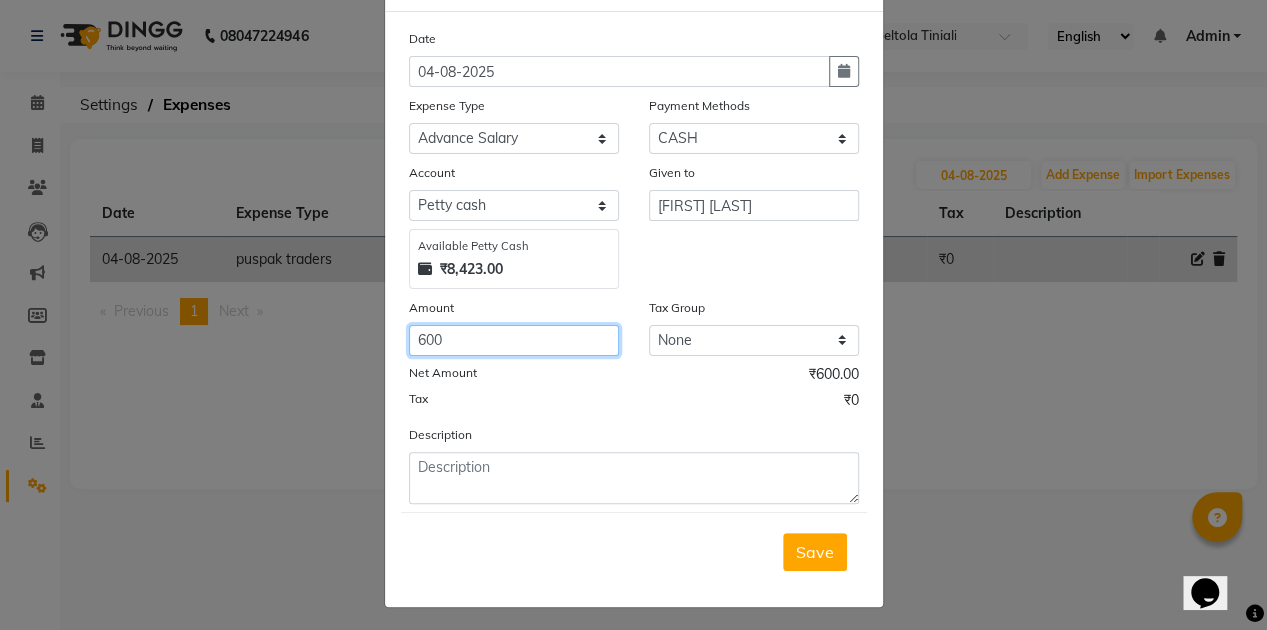 scroll, scrollTop: 82, scrollLeft: 0, axis: vertical 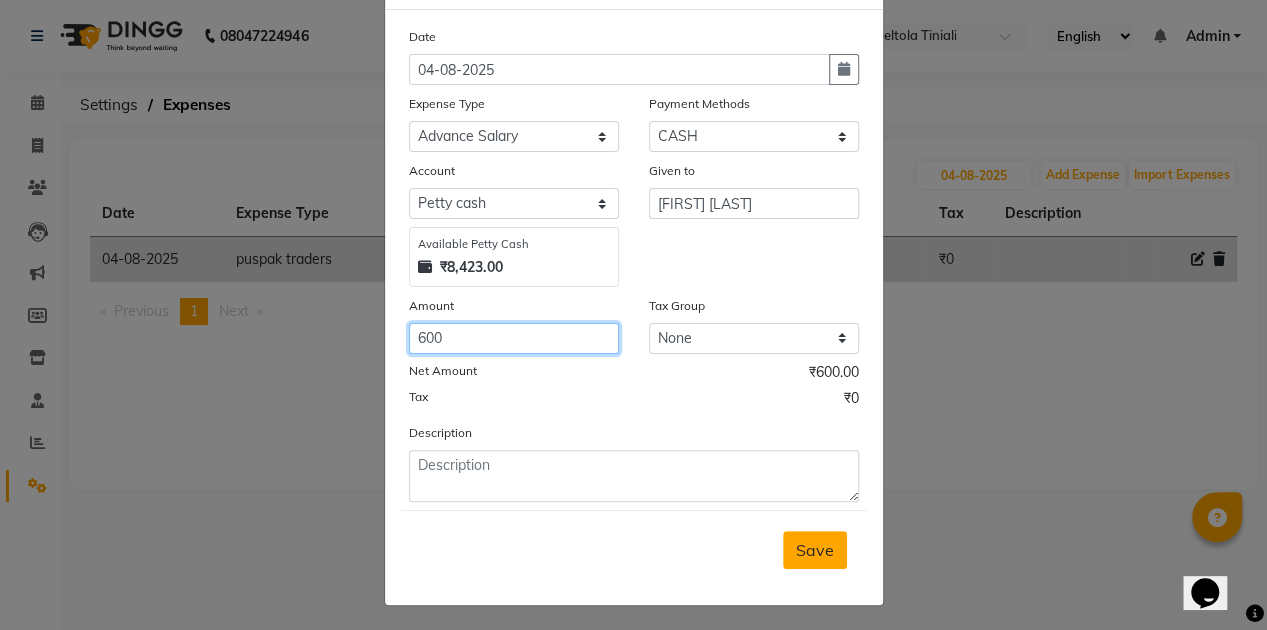 type on "600" 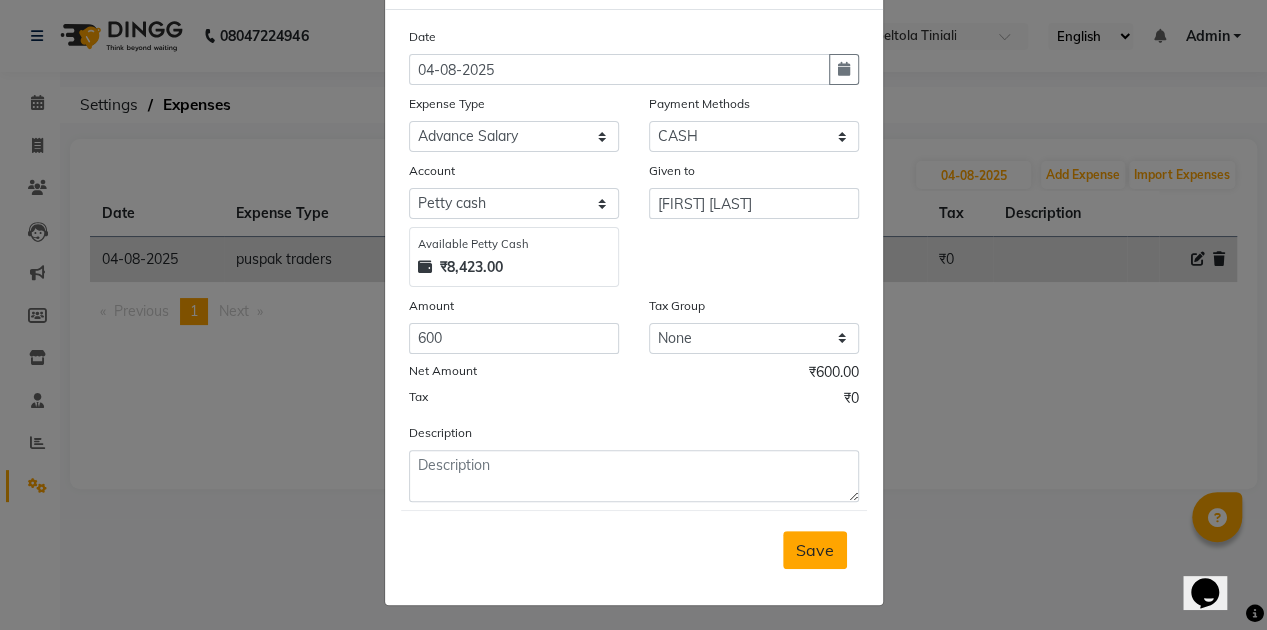 click on "Save" at bounding box center [815, 550] 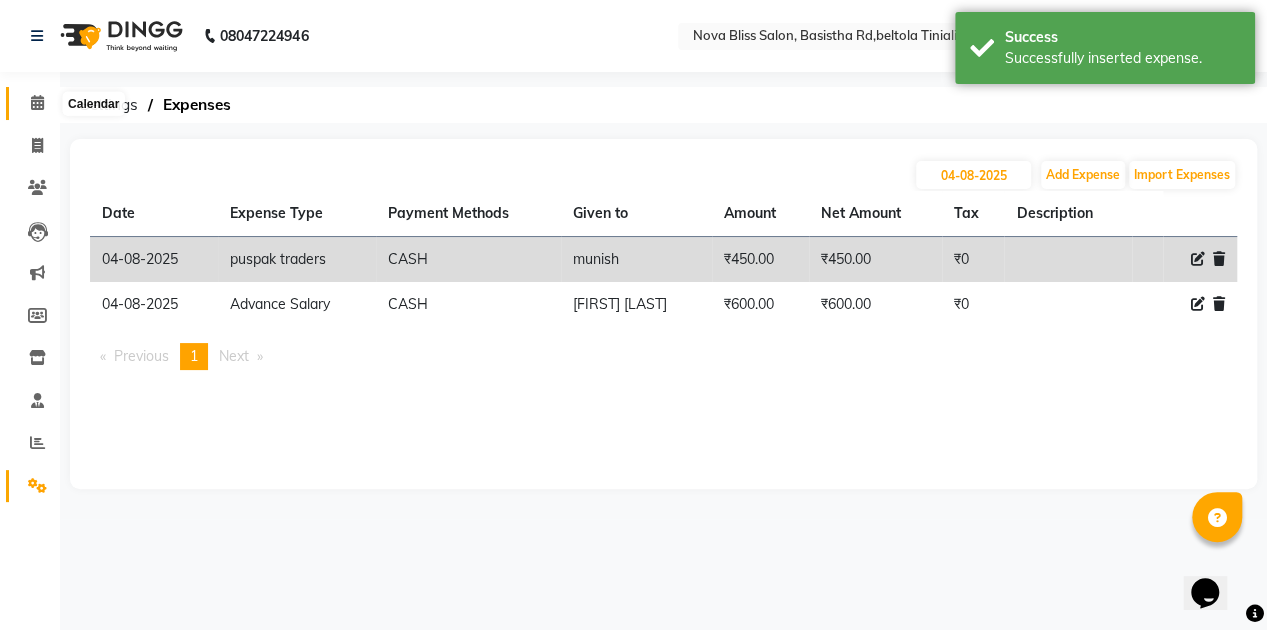click 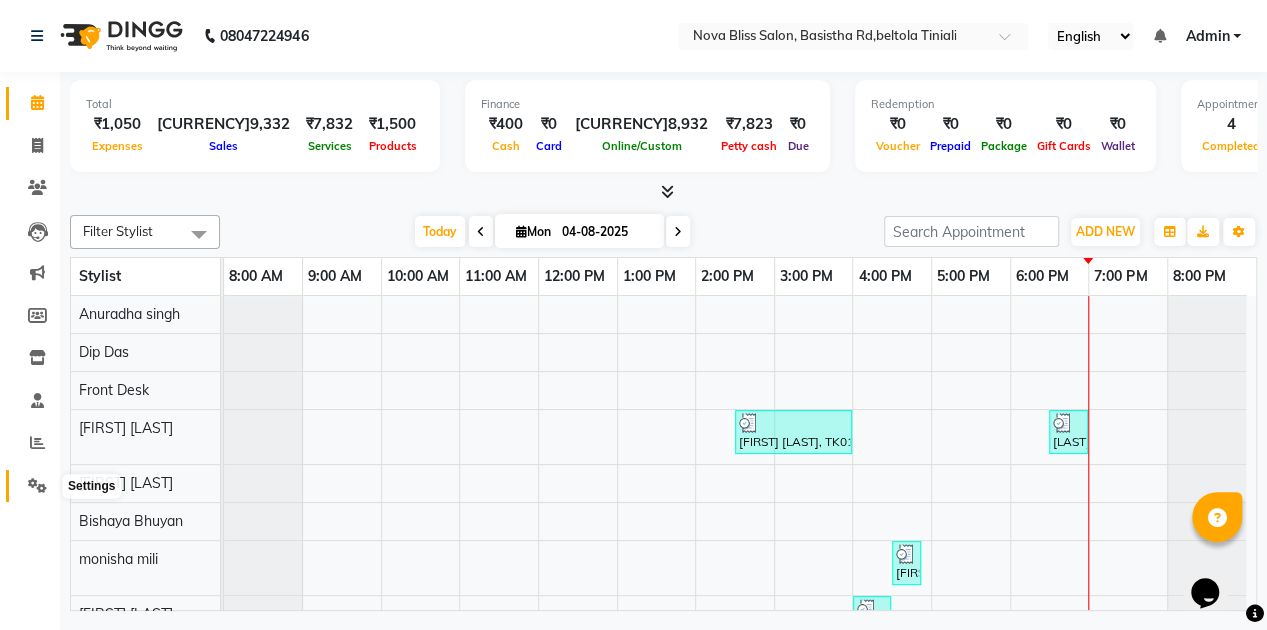click 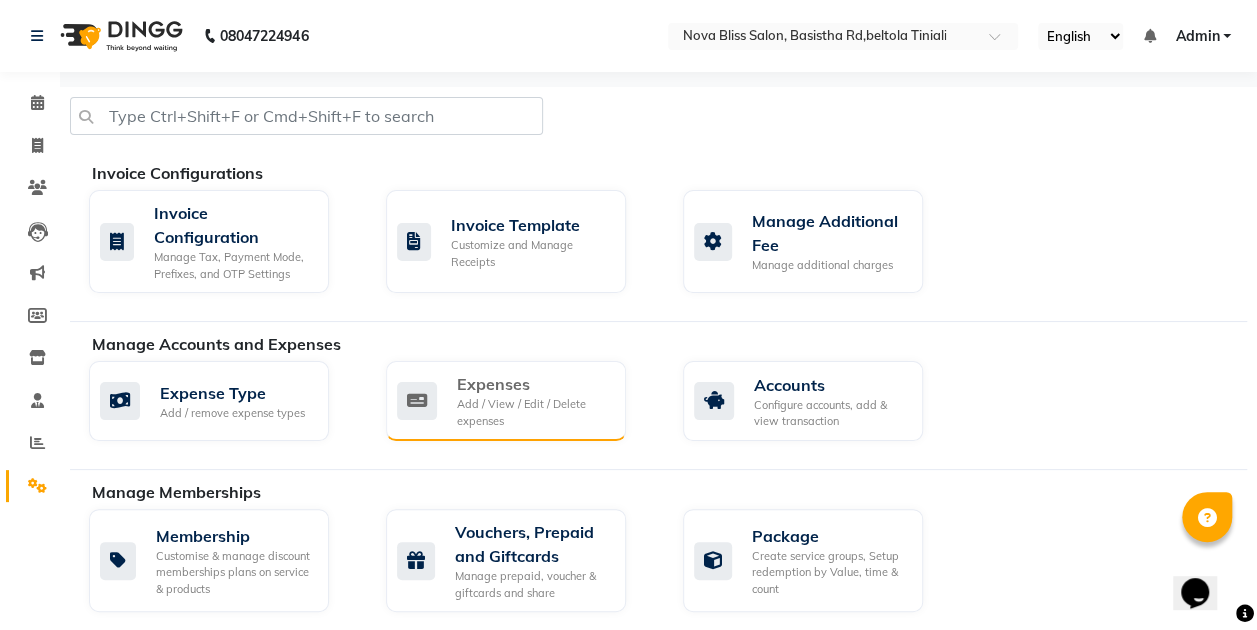 click on "Add / View / Edit / Delete expenses" 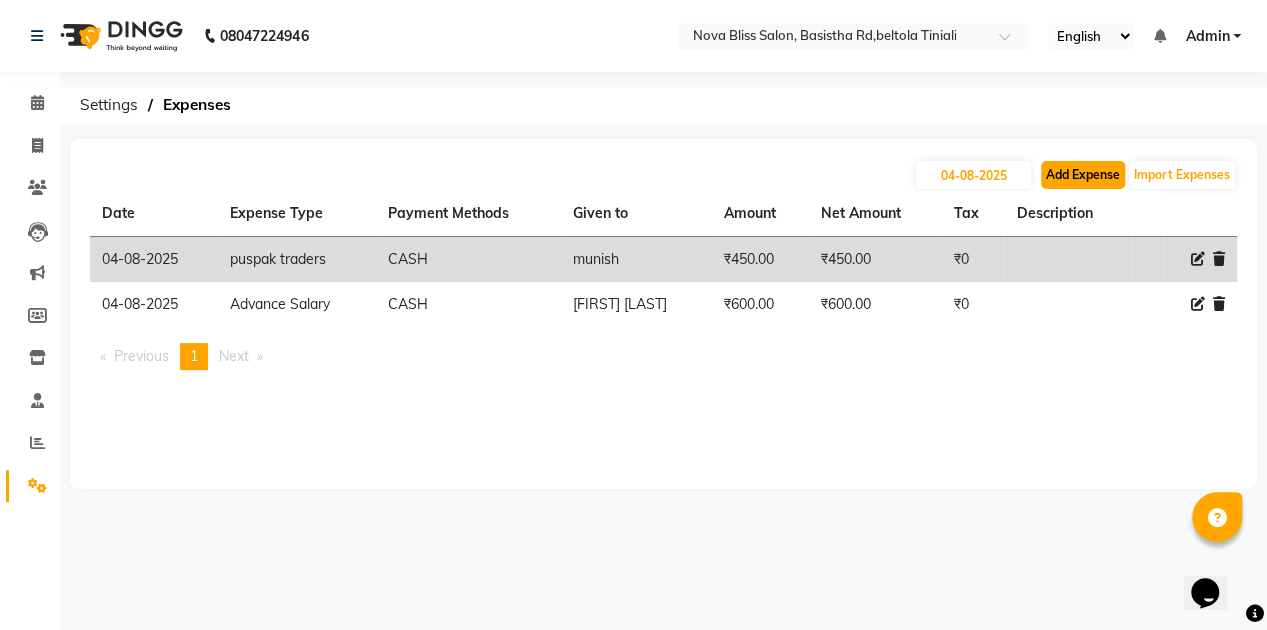 click on "Add Expense" 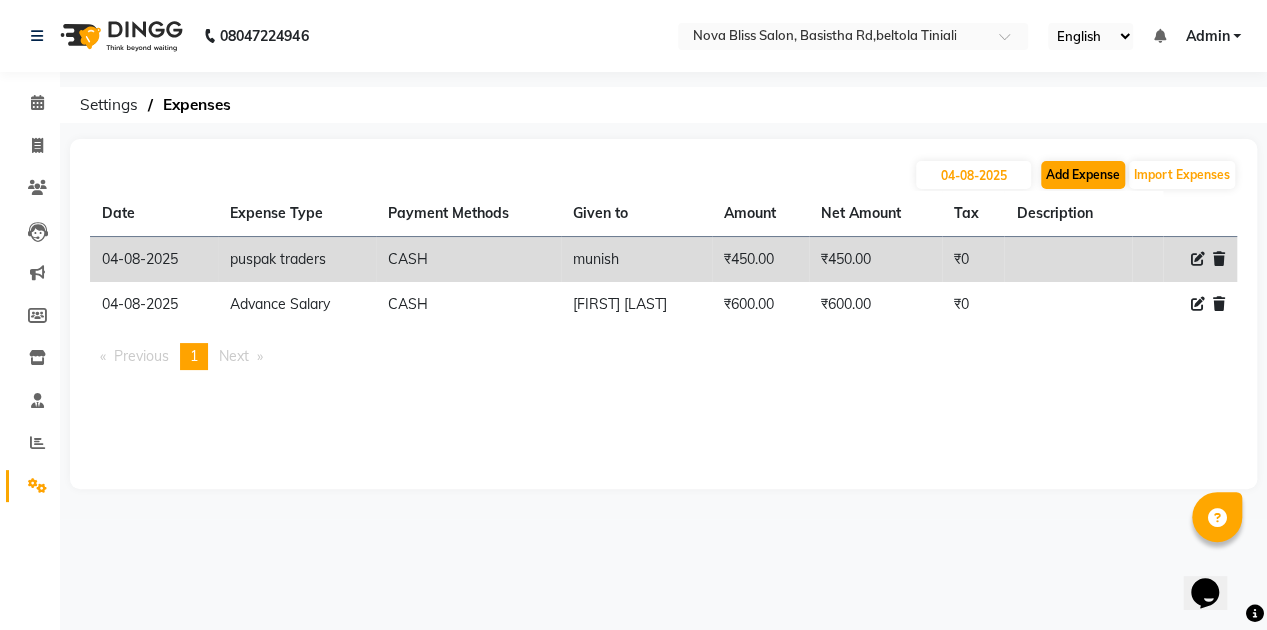 select on "1" 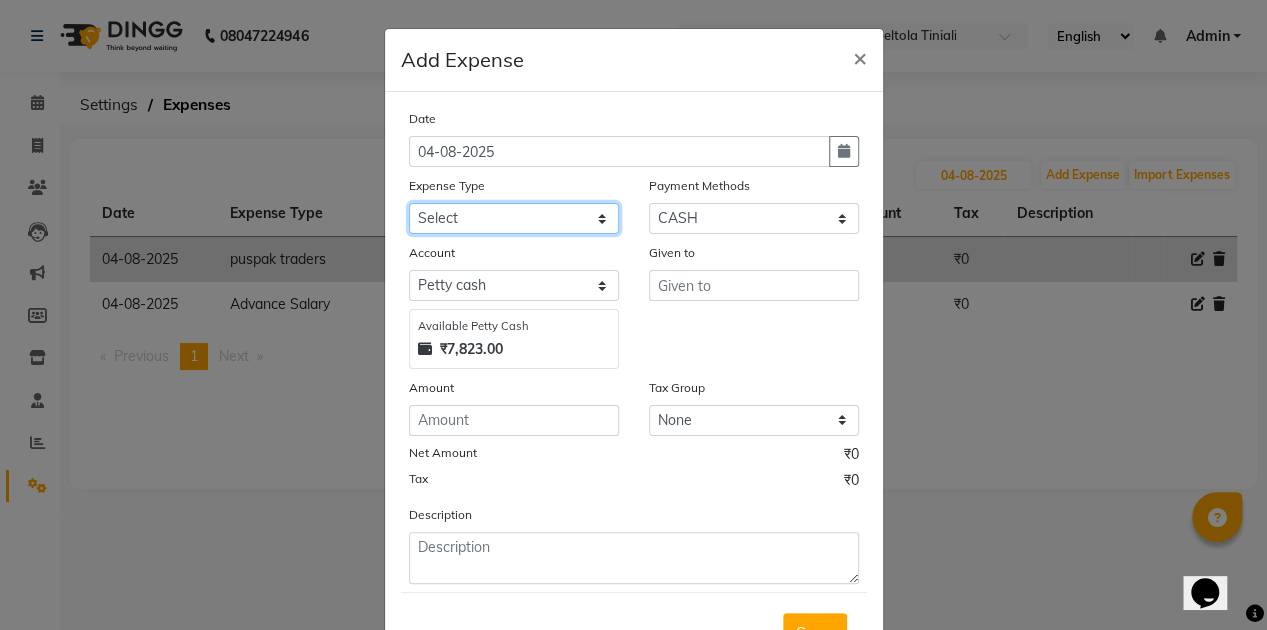 click on "Select AC repeair Advance Salary BEAUY ZONE biolume product cash return to client Client Snacks consumables prodcut Daan Dg servicing drinking water Dustbin dustbin bag electriycity repair Equipment Face Mask Fuel gloves HOME Home money Illuvia product kanpeki product krone product laundry loreal product Maintenance Marketing medicine milk Miscellaneous MOBILE RECHAGE MORROCCAN PRODUCT MRA Neoplex product Other OVERTIME Pandit ji Pani Pantry PAY TO Product puspak traders QOD PRODUCT Rent Retail product Room Spray Sakoni Salary schwarzkopf product Staff Snacks STREX PRODUCT Tea & Refreshment Utilities vega product VEGA PRODUCT Wahl product water Wella Product" 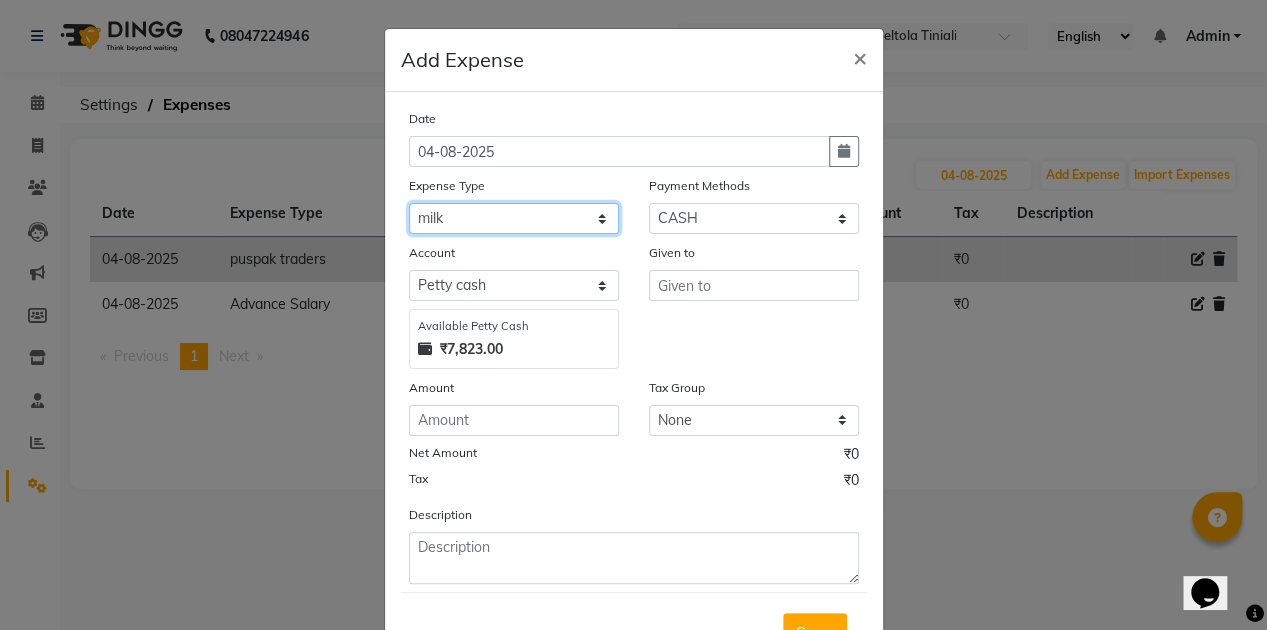 click on "Select AC repeair Advance Salary BEAUY ZONE biolume product cash return to client Client Snacks consumables prodcut Daan Dg servicing drinking water Dustbin dustbin bag electriycity repair Equipment Face Mask Fuel gloves HOME Home money Illuvia product kanpeki product krone product laundry loreal product Maintenance Marketing medicine milk Miscellaneous MOBILE RECHAGE MORROCCAN PRODUCT MRA Neoplex product Other OVERTIME Pandit ji Pani Pantry PAY TO Product puspak traders QOD PRODUCT Rent Retail product Room Spray Sakoni Salary schwarzkopf product Staff Snacks STREX PRODUCT Tea & Refreshment Utilities vega product VEGA PRODUCT Wahl product water Wella Product" 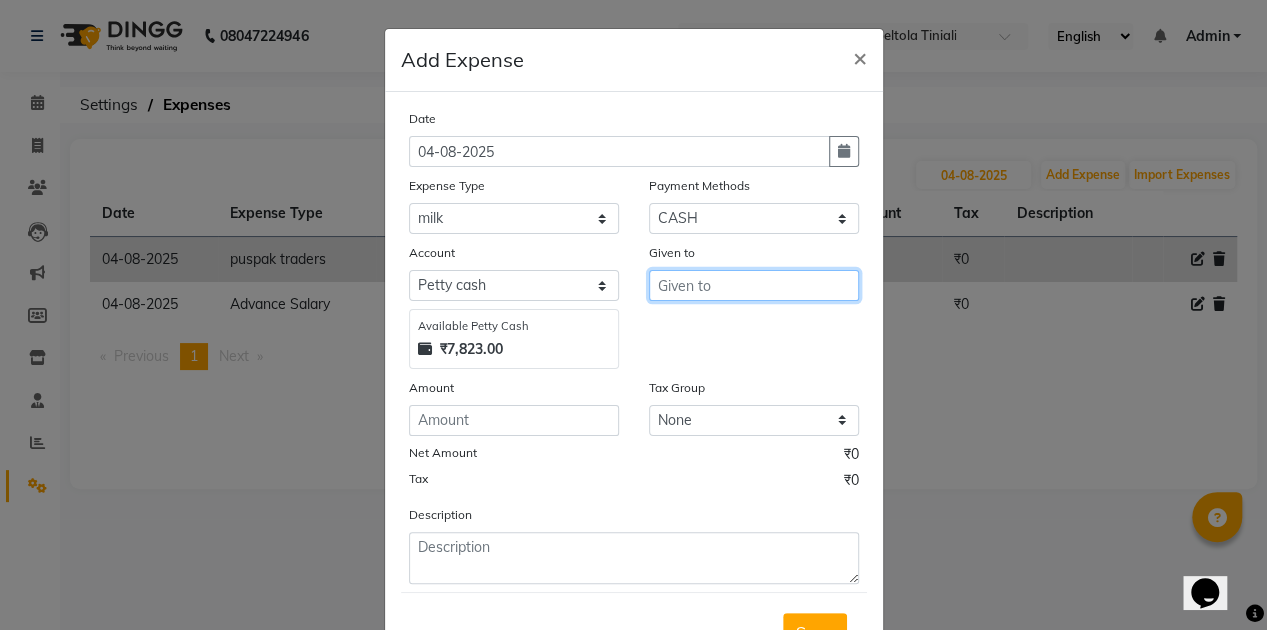 click at bounding box center [754, 285] 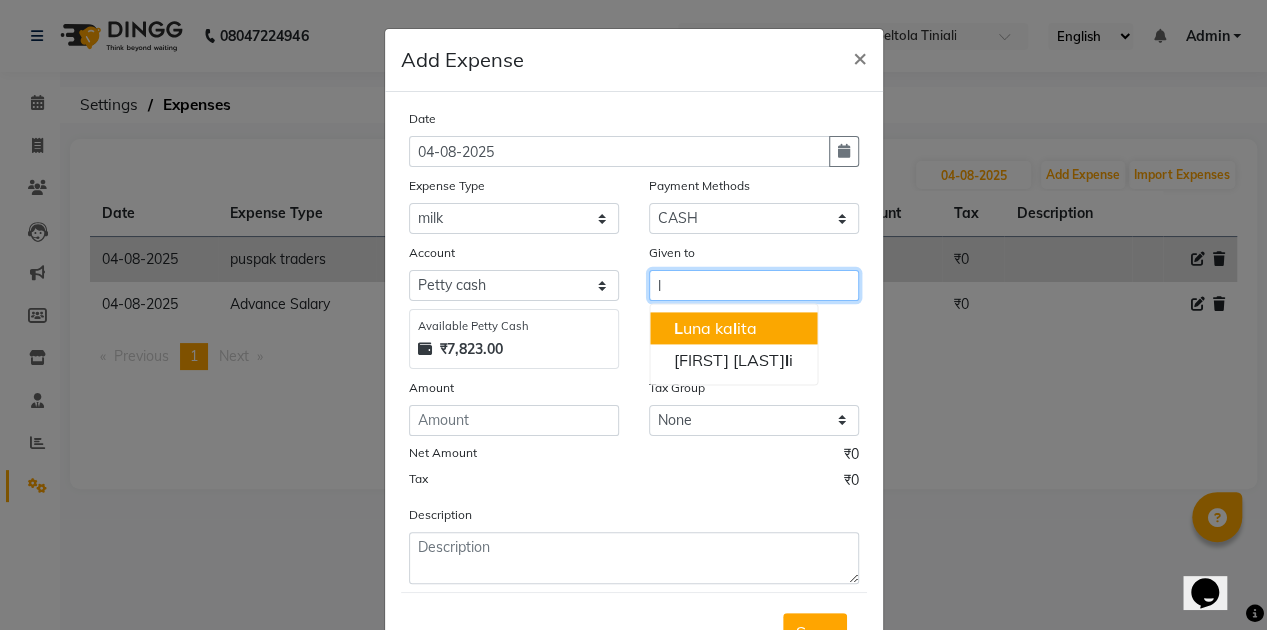 click on "[FIRST] [LAST]" at bounding box center (715, 328) 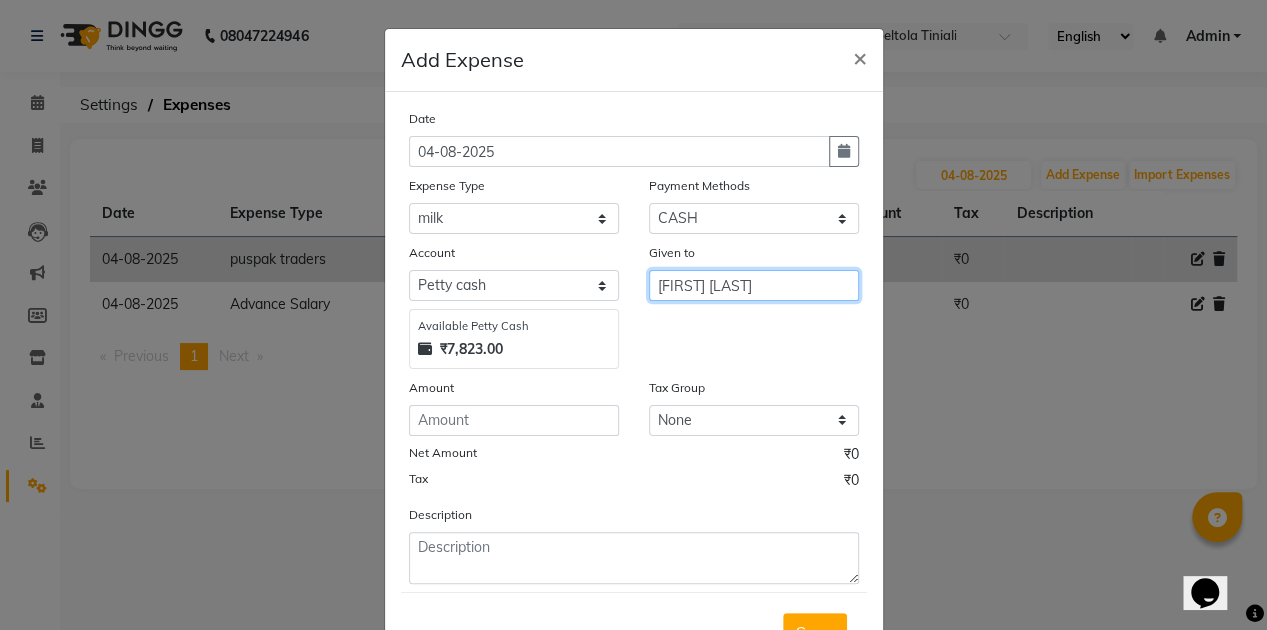 type on "[FIRST] [LAST]" 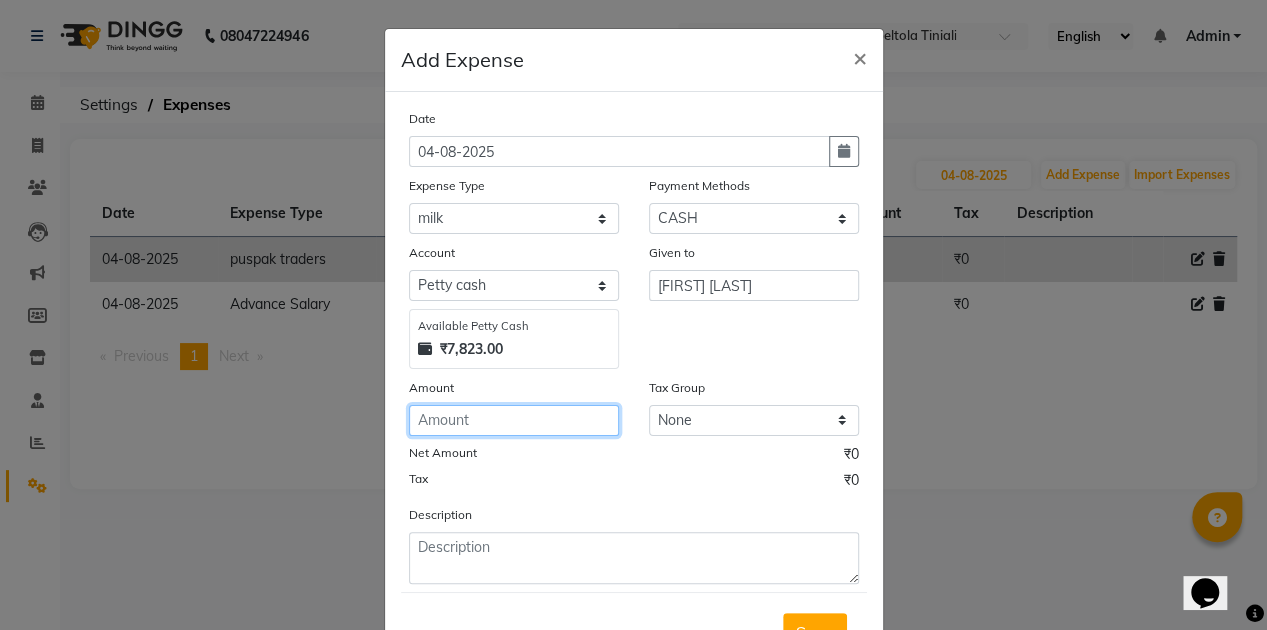 click 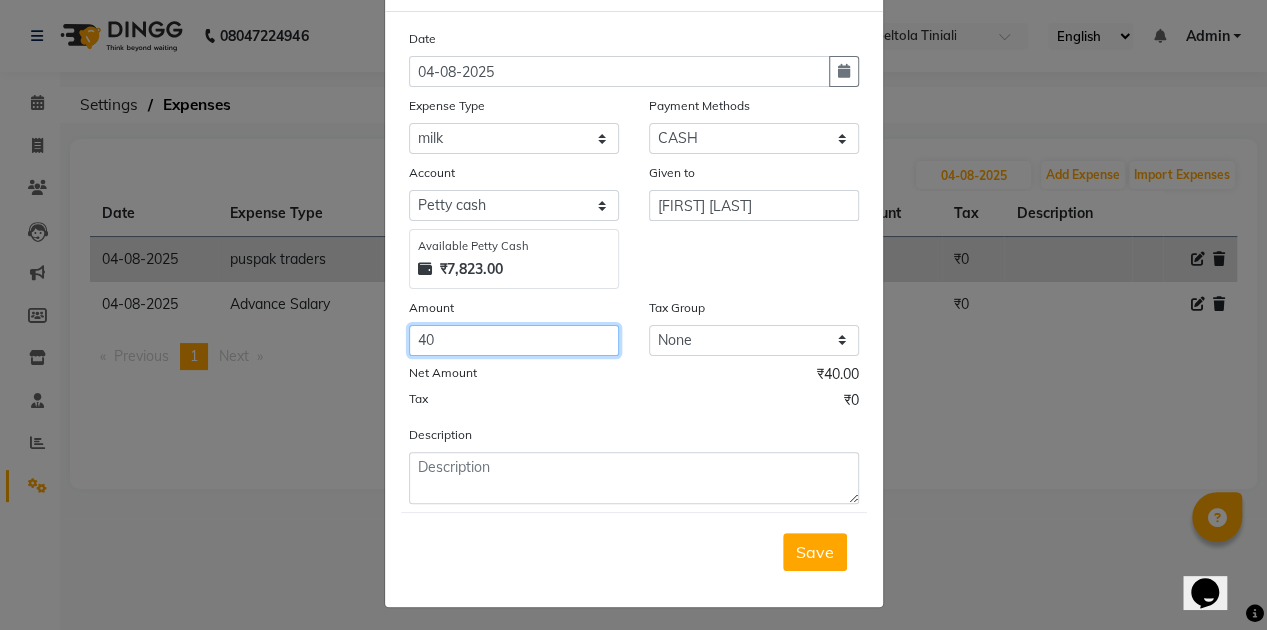 scroll, scrollTop: 82, scrollLeft: 0, axis: vertical 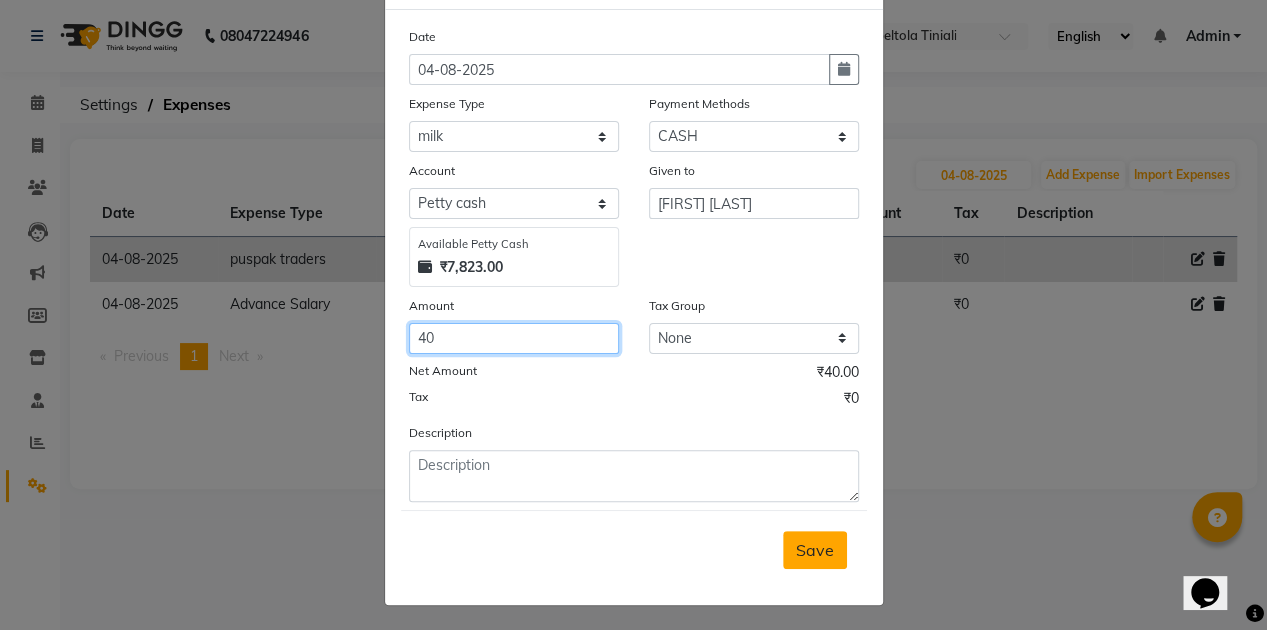 type on "40" 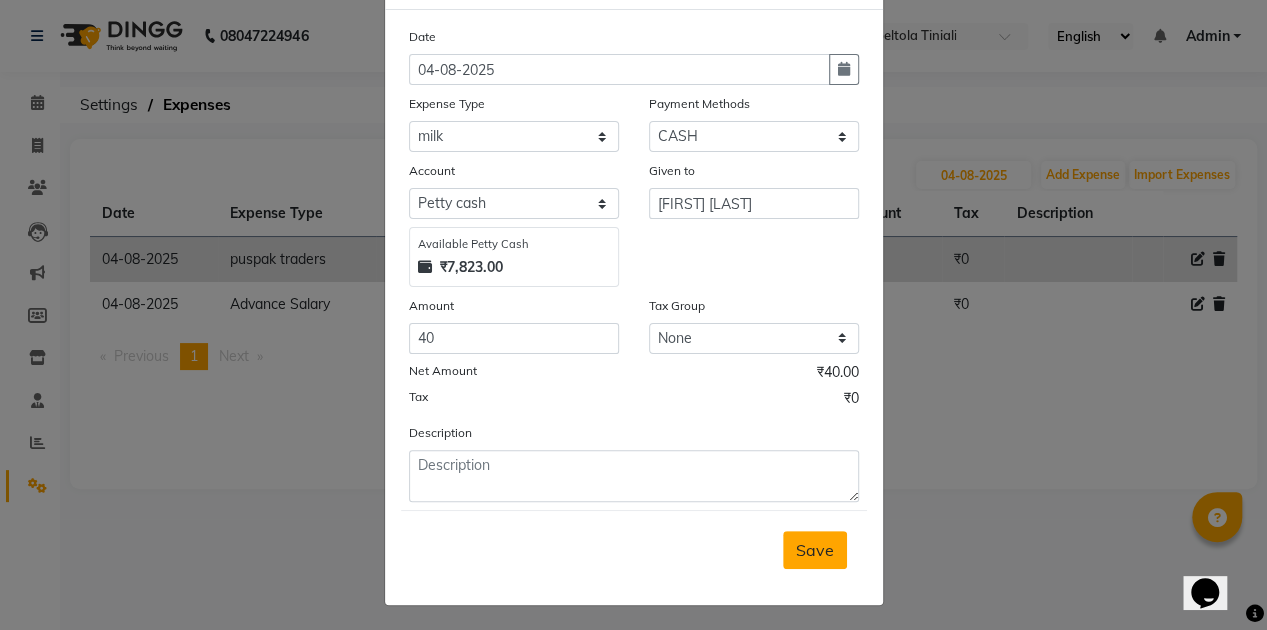 click on "Save" at bounding box center [815, 550] 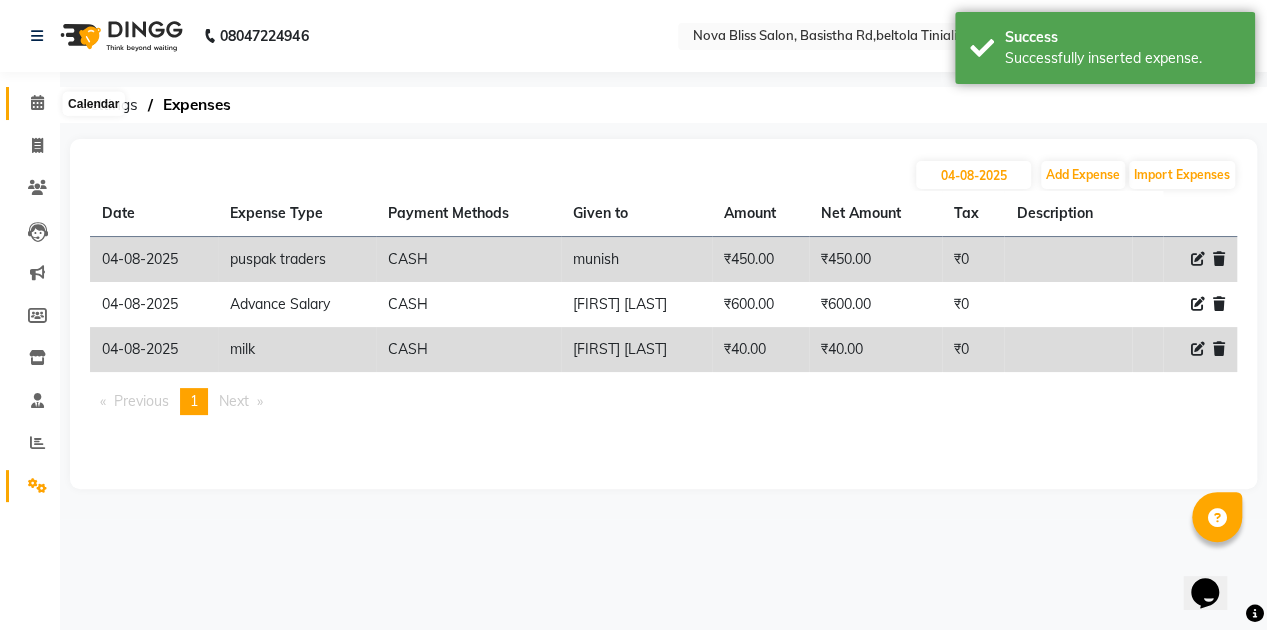click 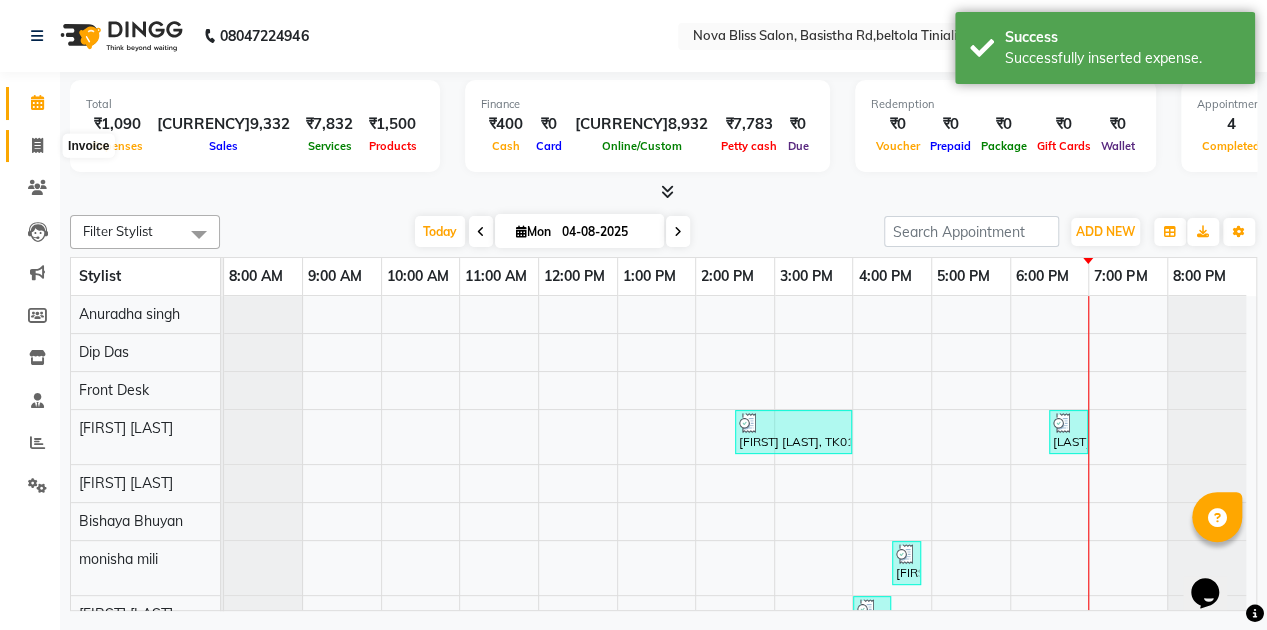 click 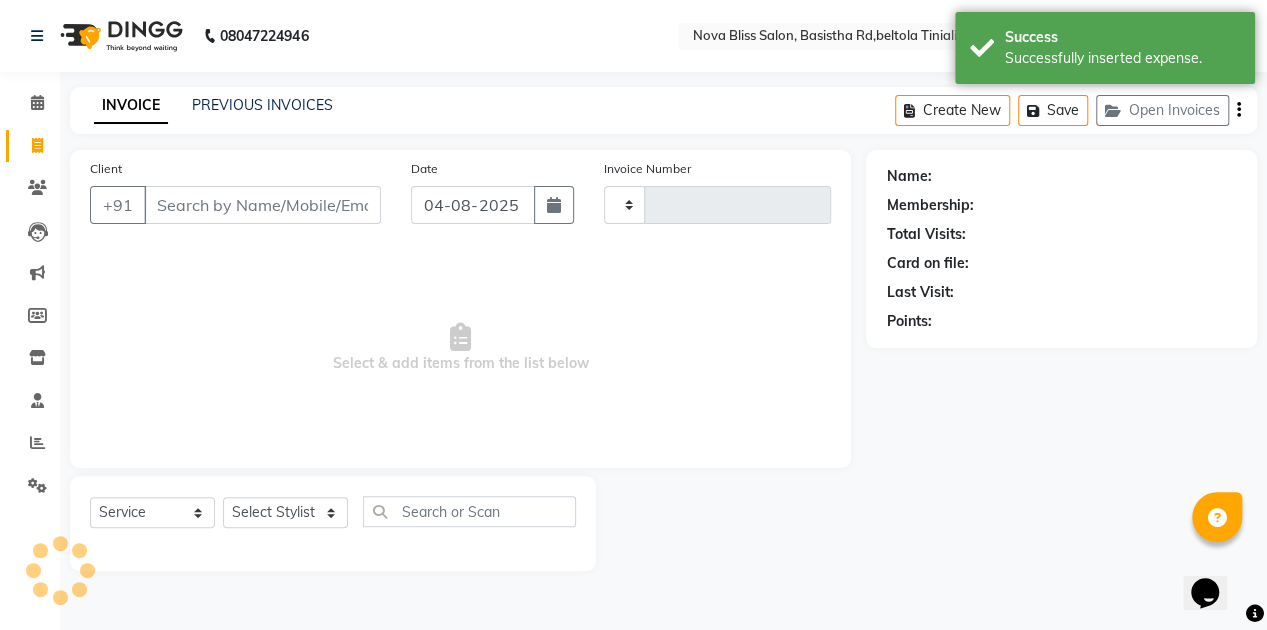 type on "0654" 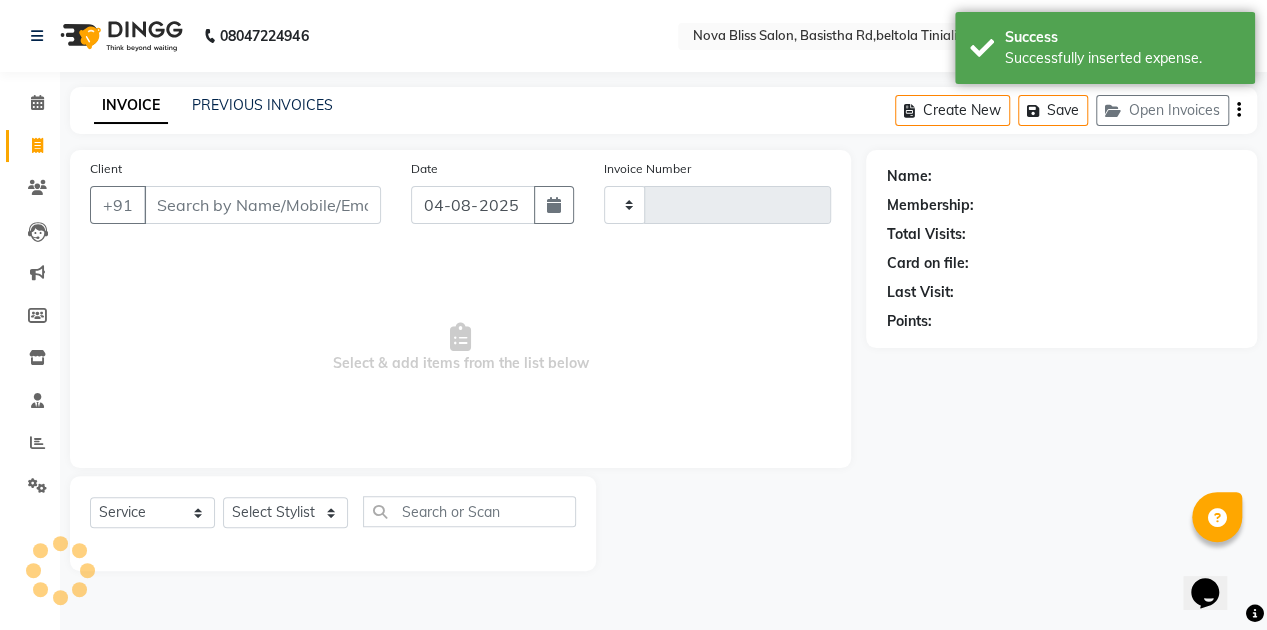 select on "6211" 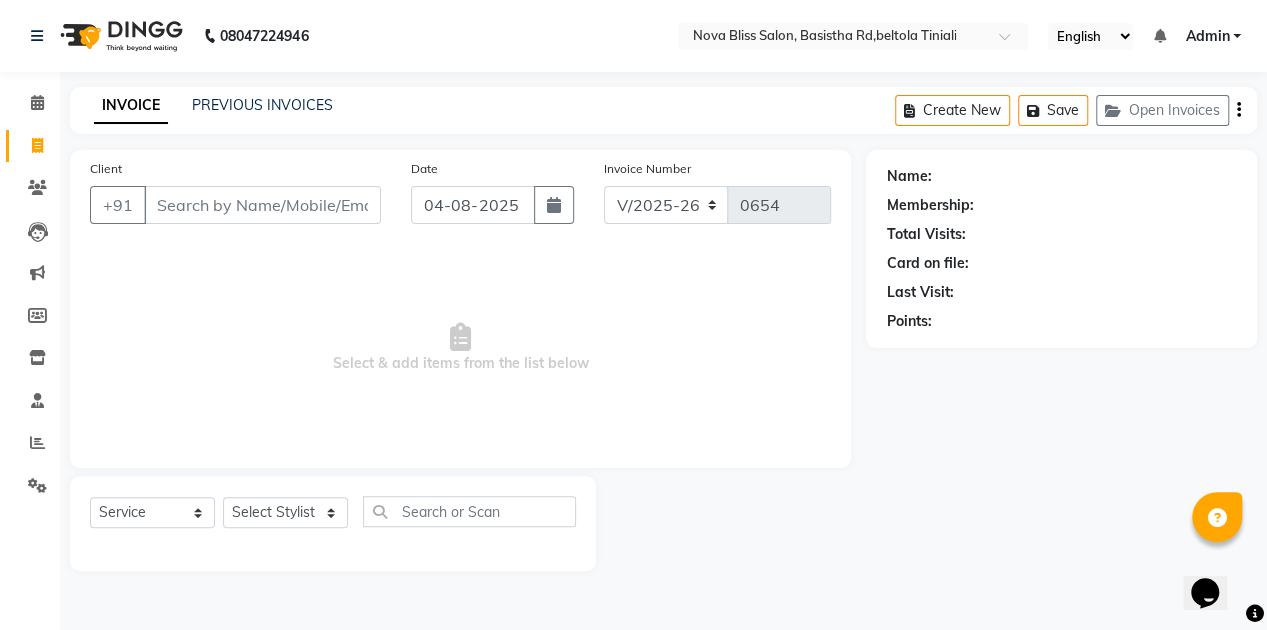 click 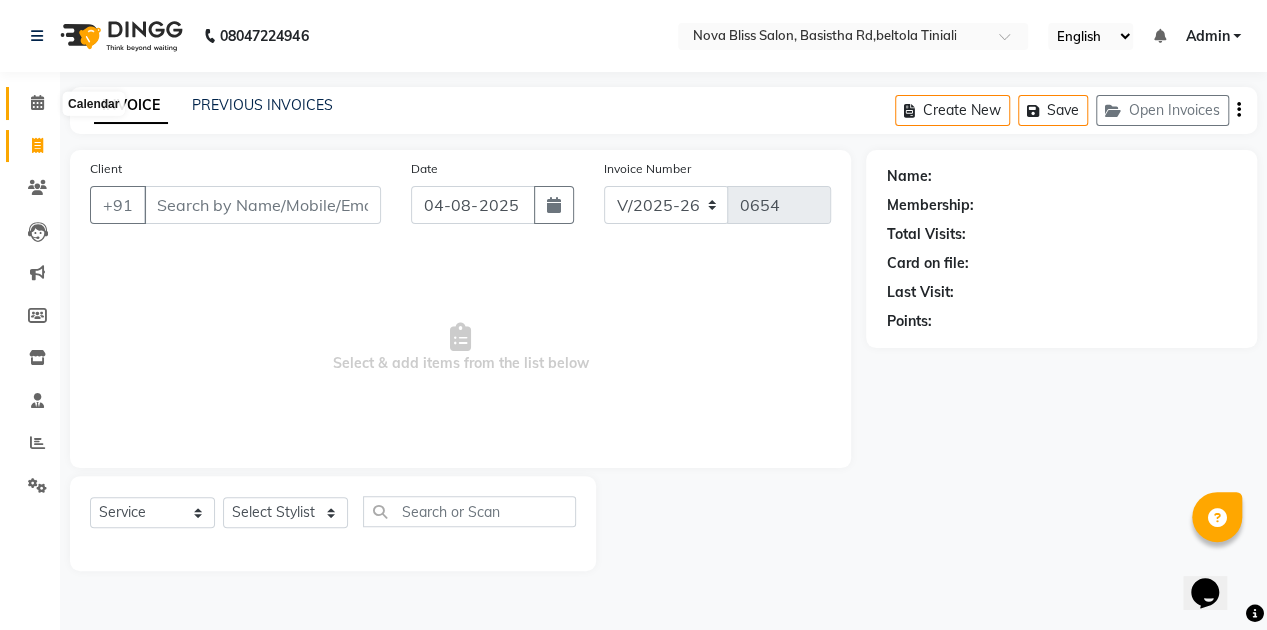 click 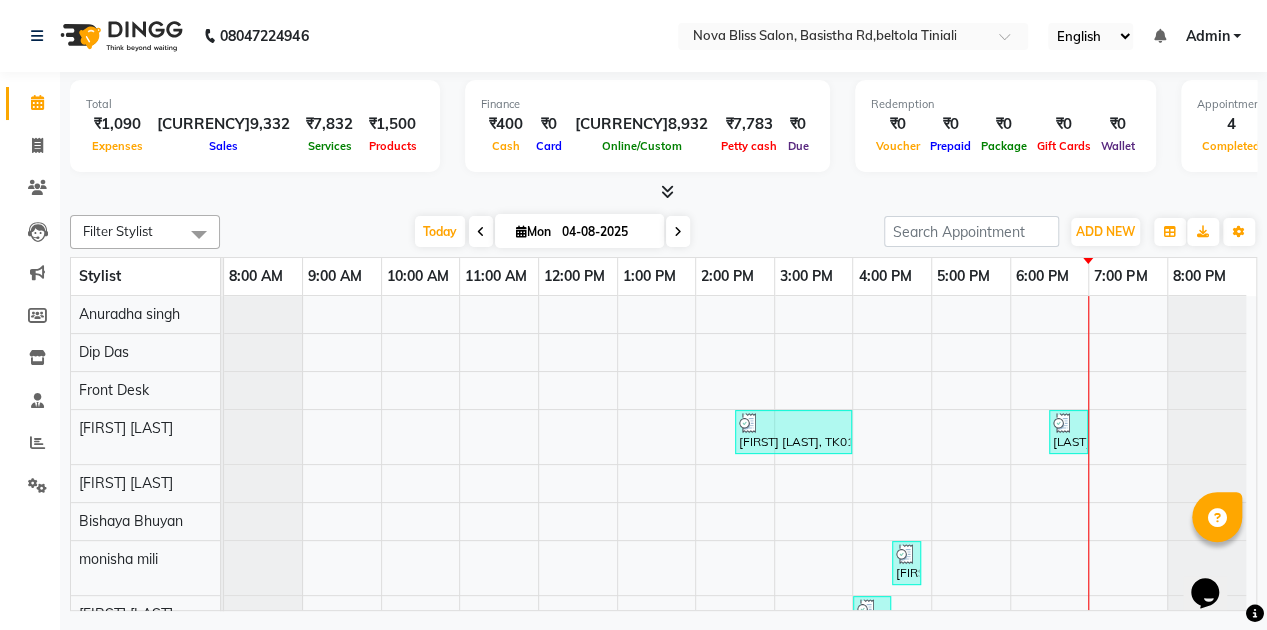scroll, scrollTop: 36, scrollLeft: 0, axis: vertical 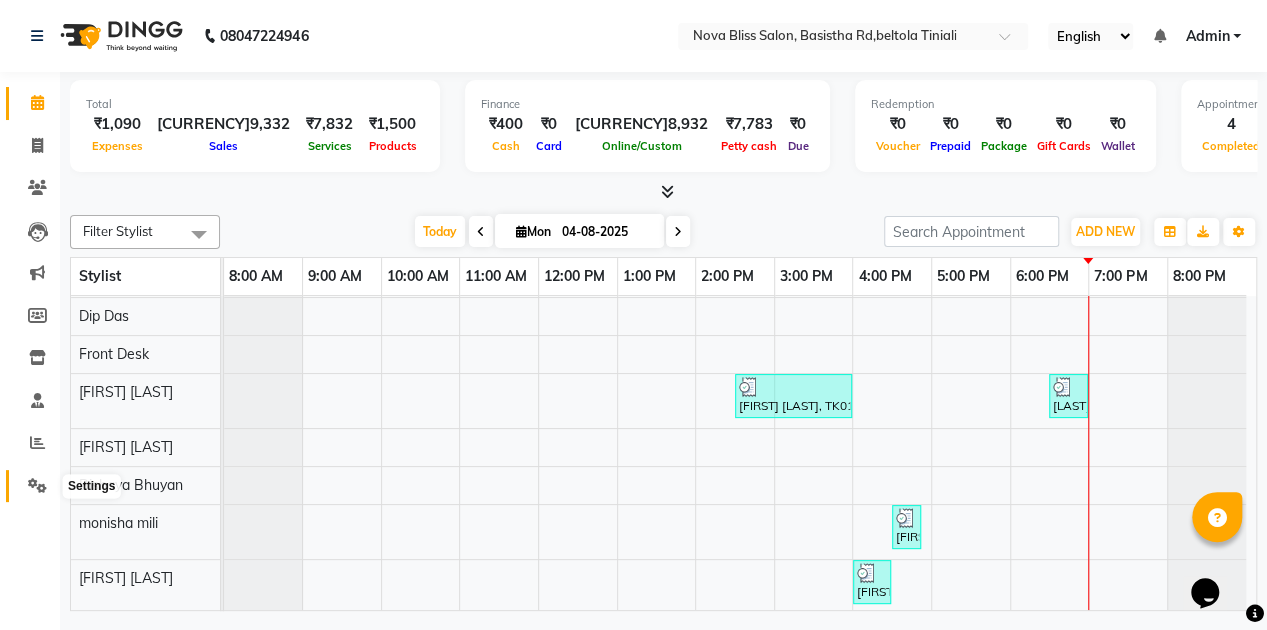 click 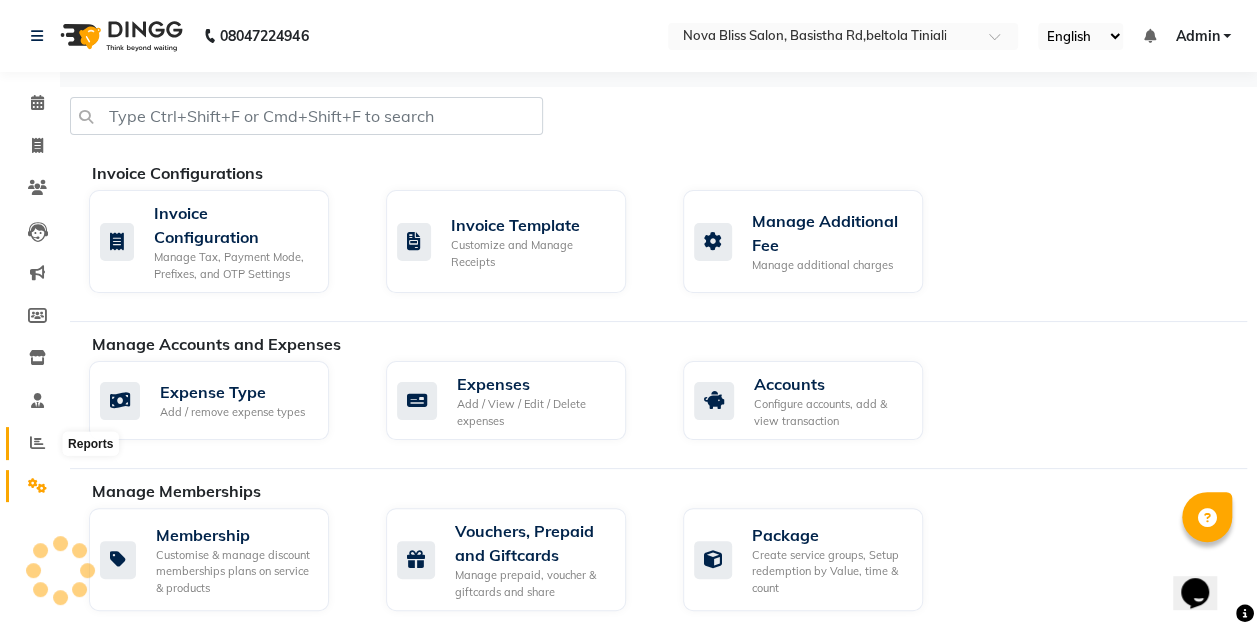 click 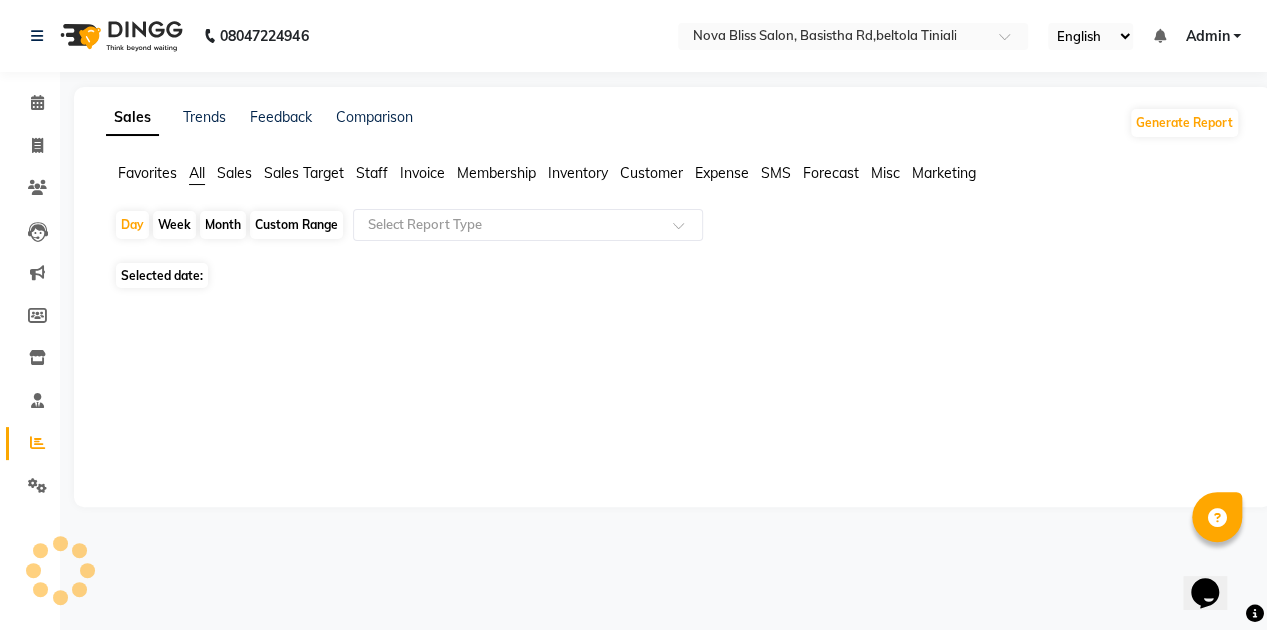 click on "Month" 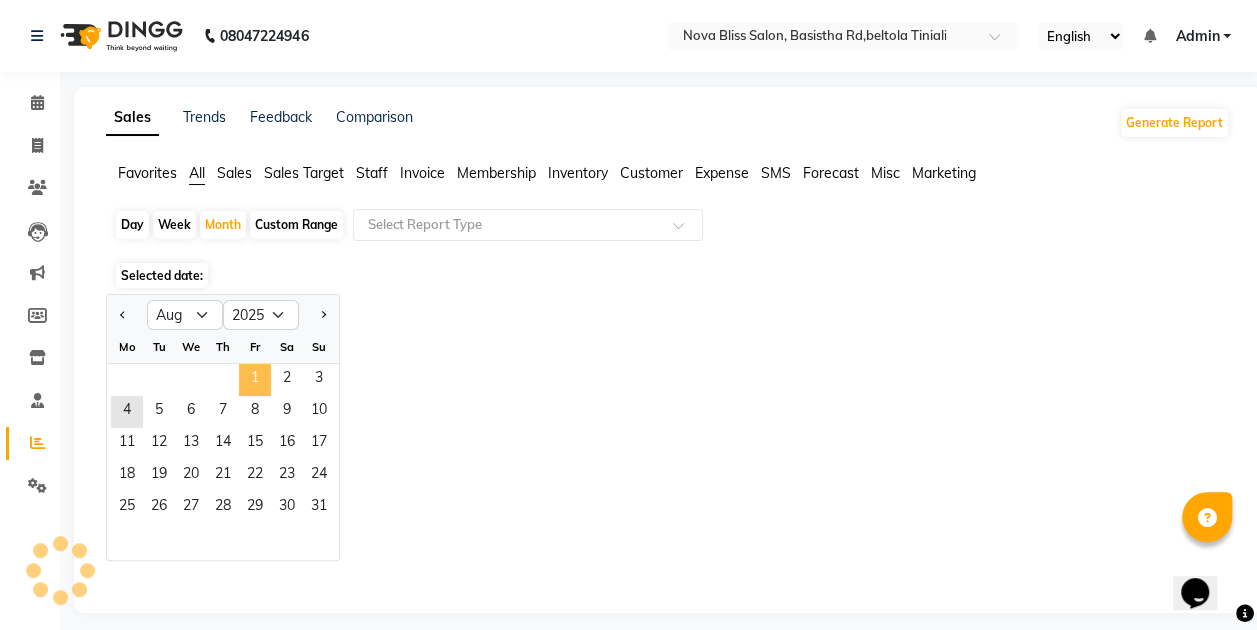 click on "1" 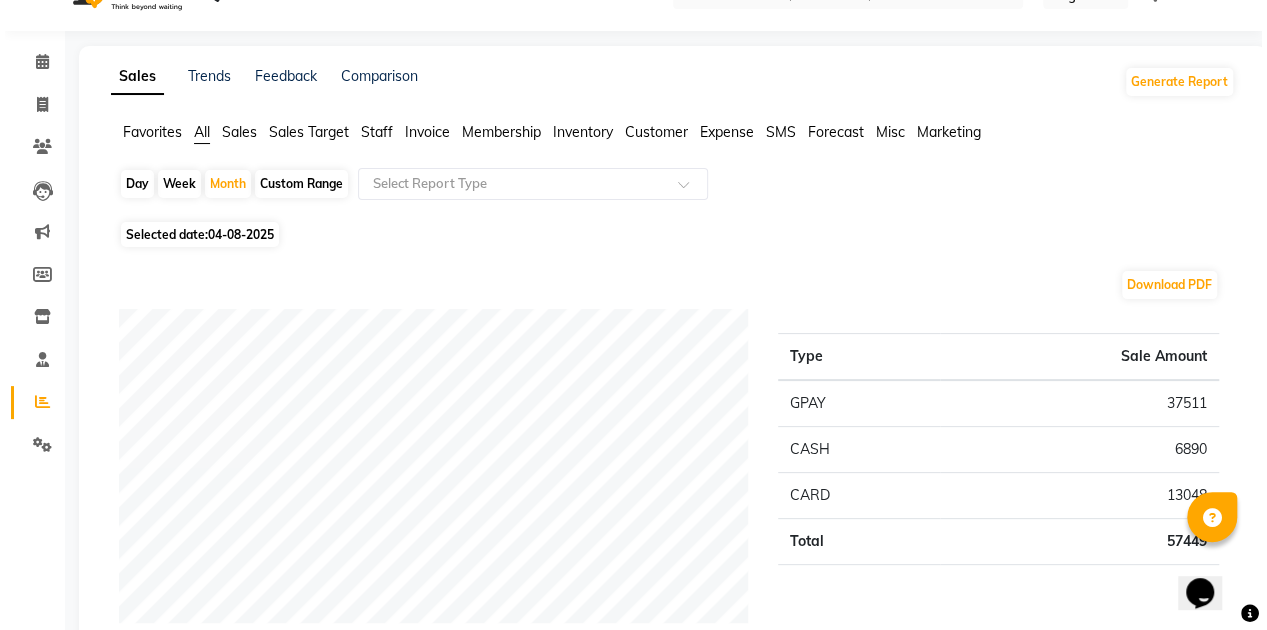 scroll, scrollTop: 0, scrollLeft: 0, axis: both 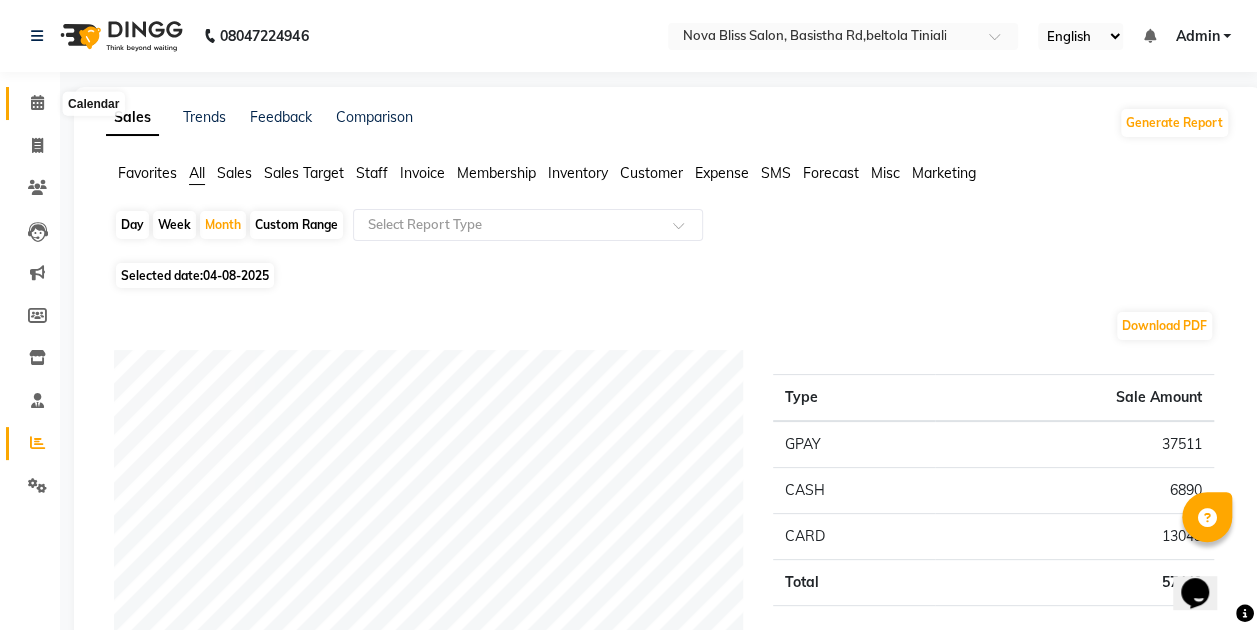 click 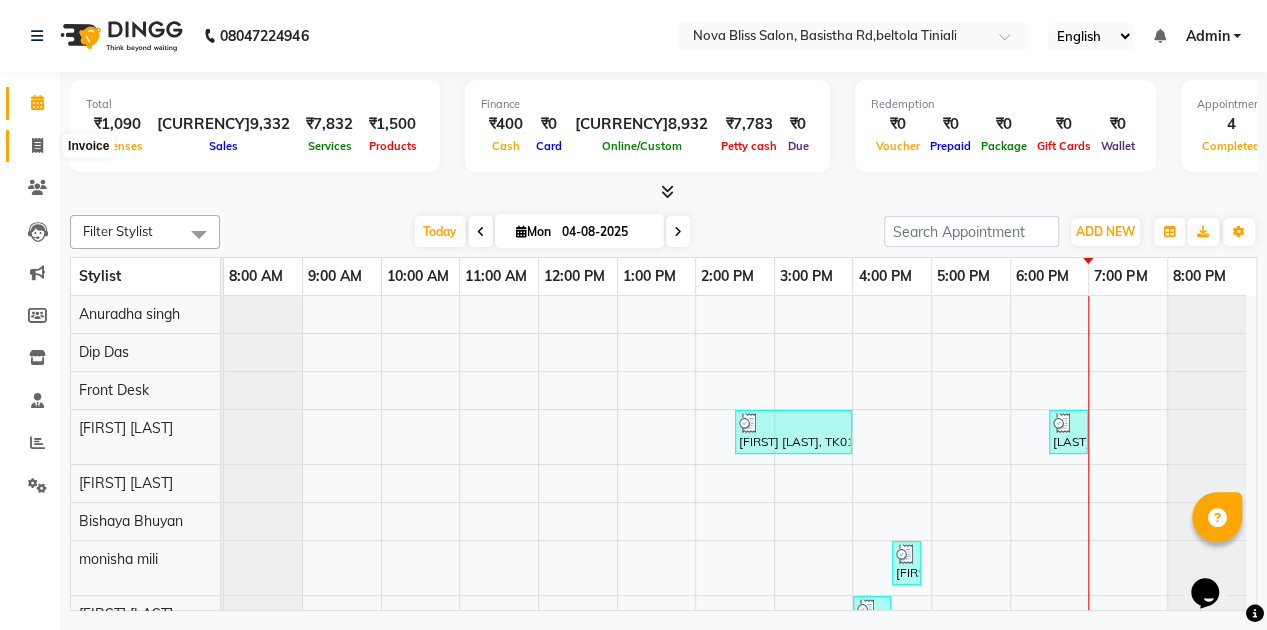 click 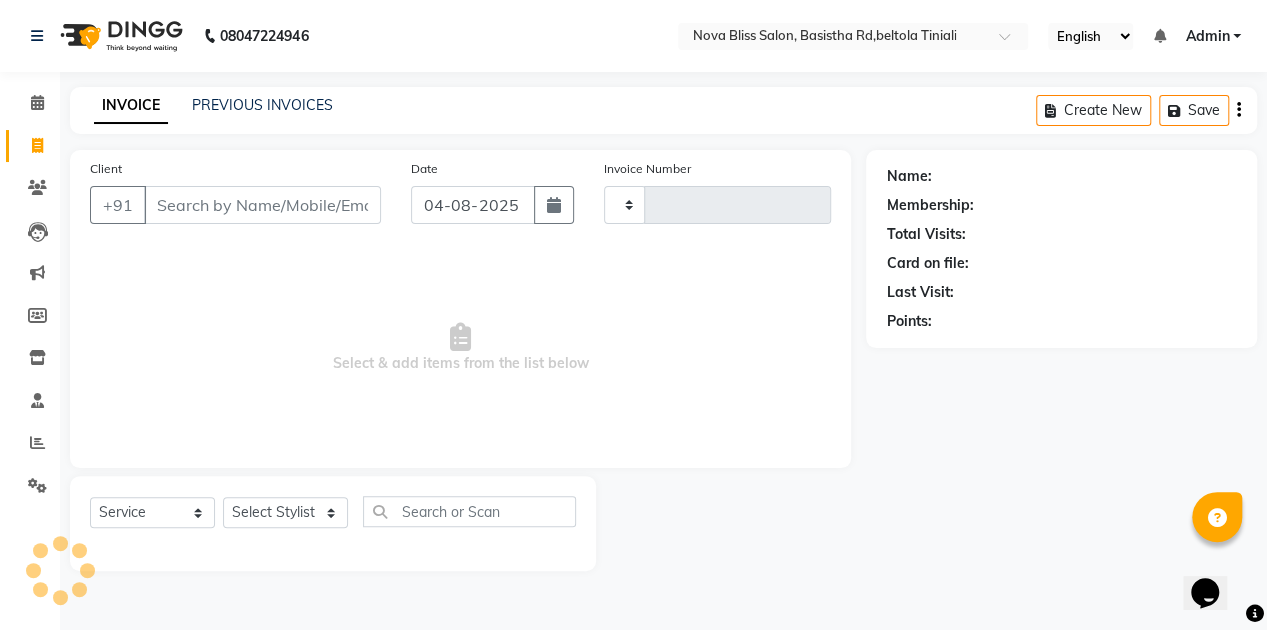 type on "0654" 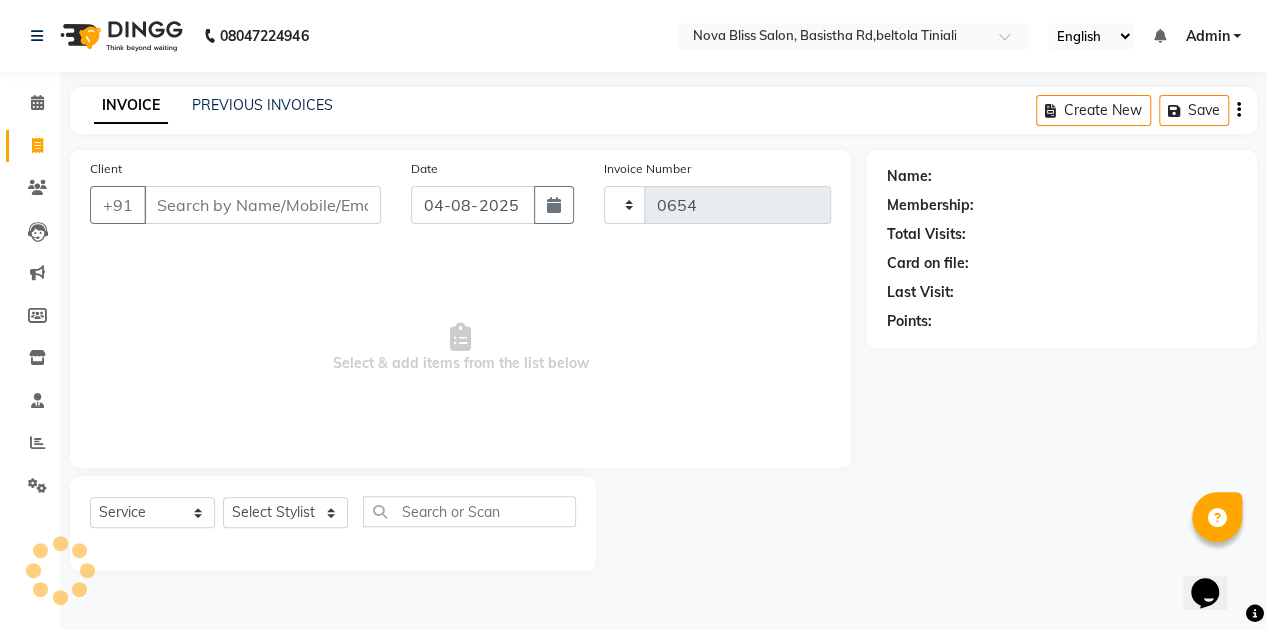 select on "6211" 